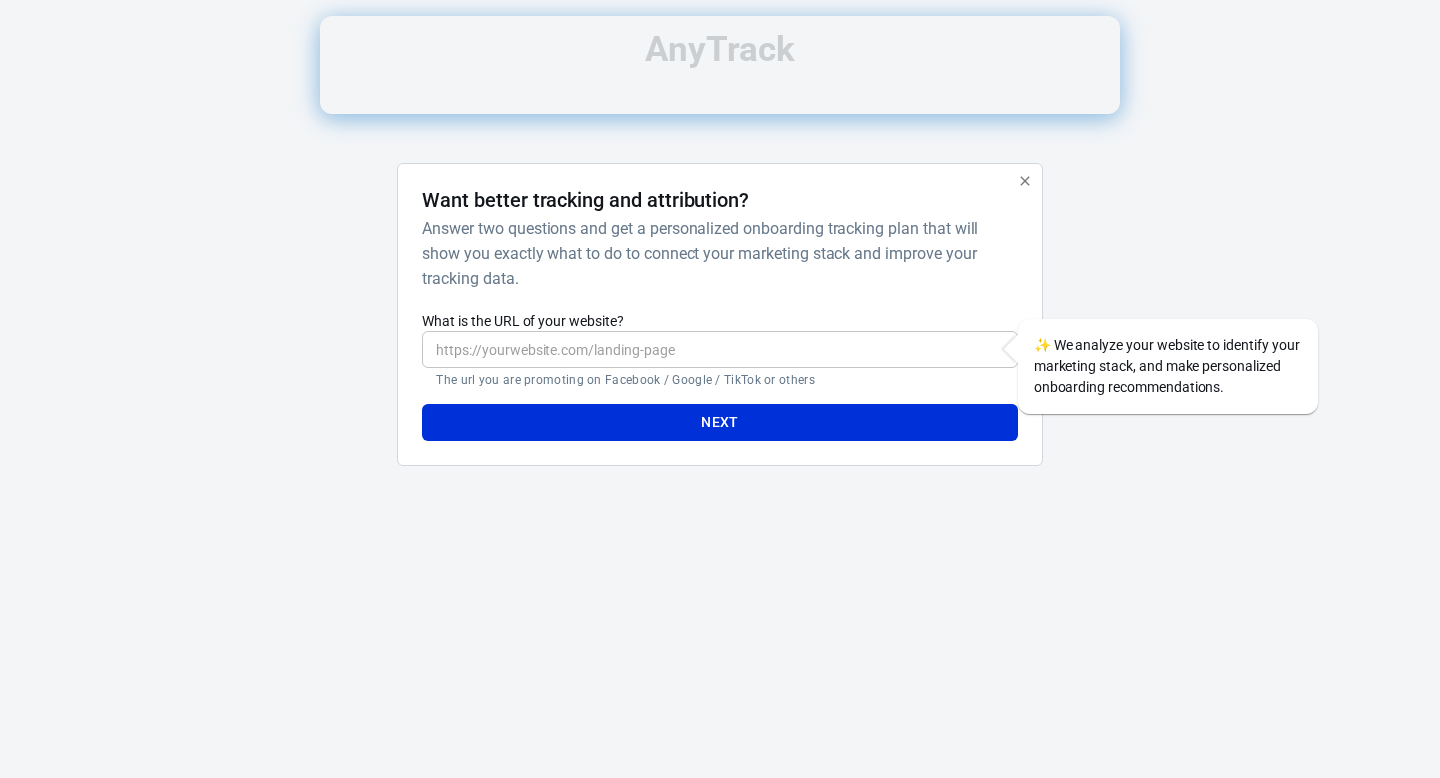 scroll, scrollTop: 0, scrollLeft: 0, axis: both 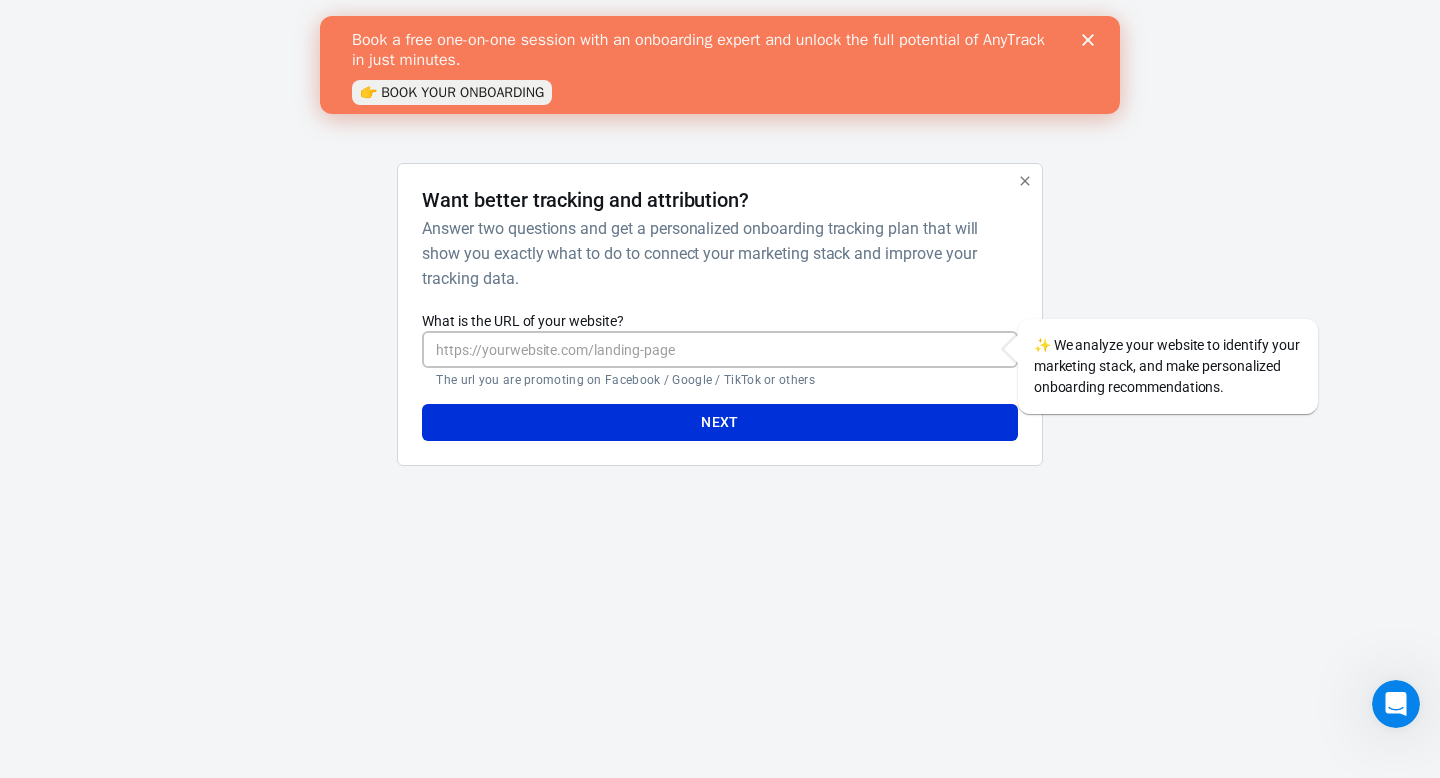 click on "What is the URL of your website?" at bounding box center (719, 349) 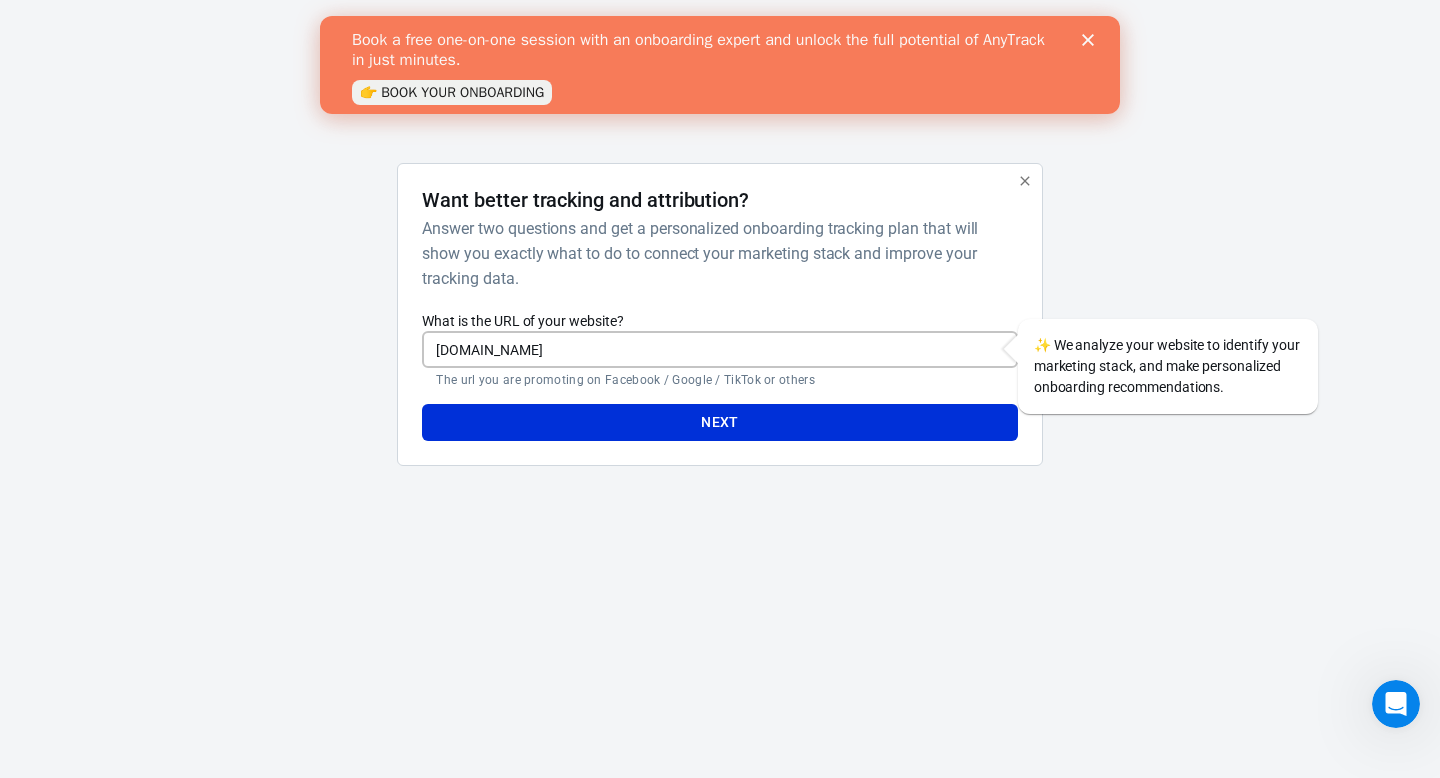 type on "[DOMAIN_NAME]" 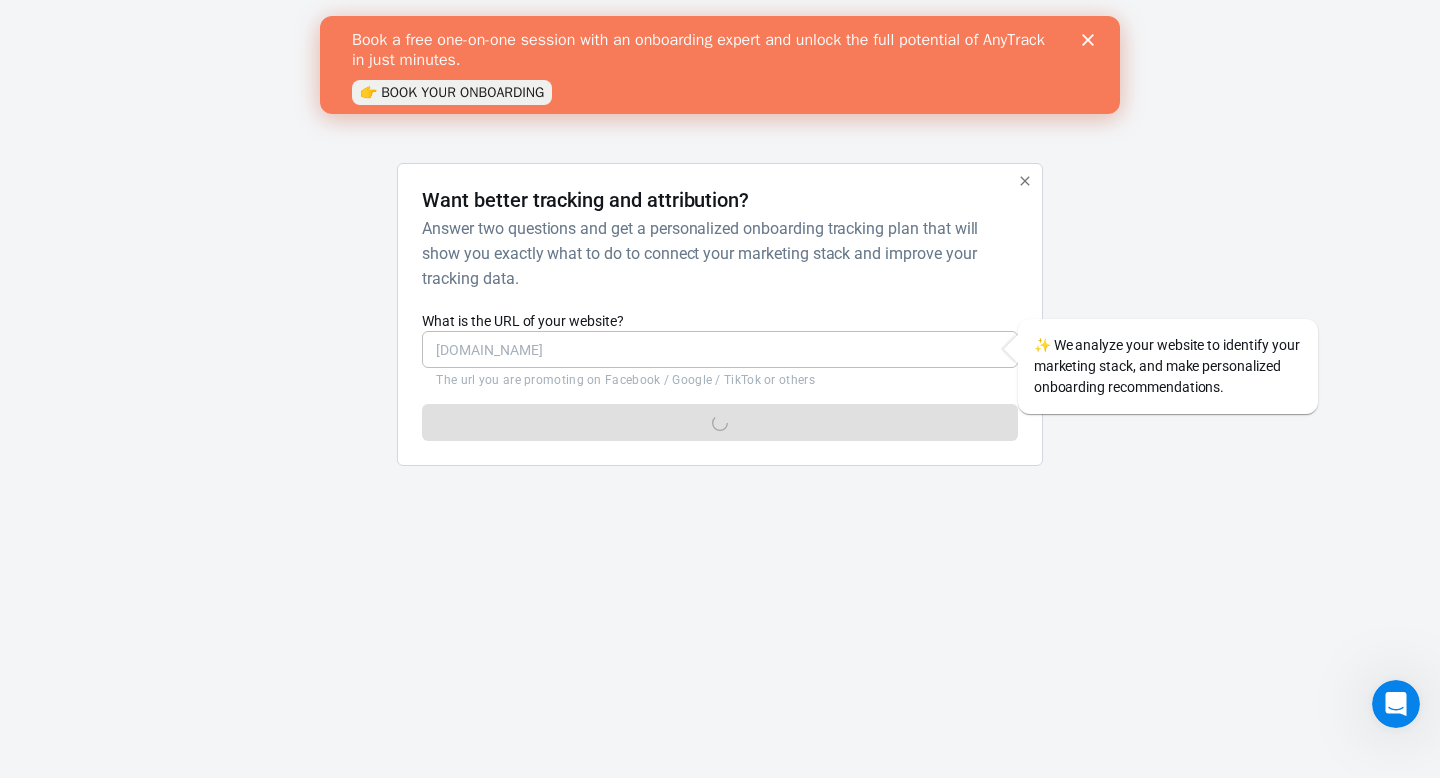 click on "Book a free one-on-one session with an onboarding expert and unlock the full potential of AnyTrack in just minutes. 👉 BOOK YOUR ONBOARDING" at bounding box center (720, 65) 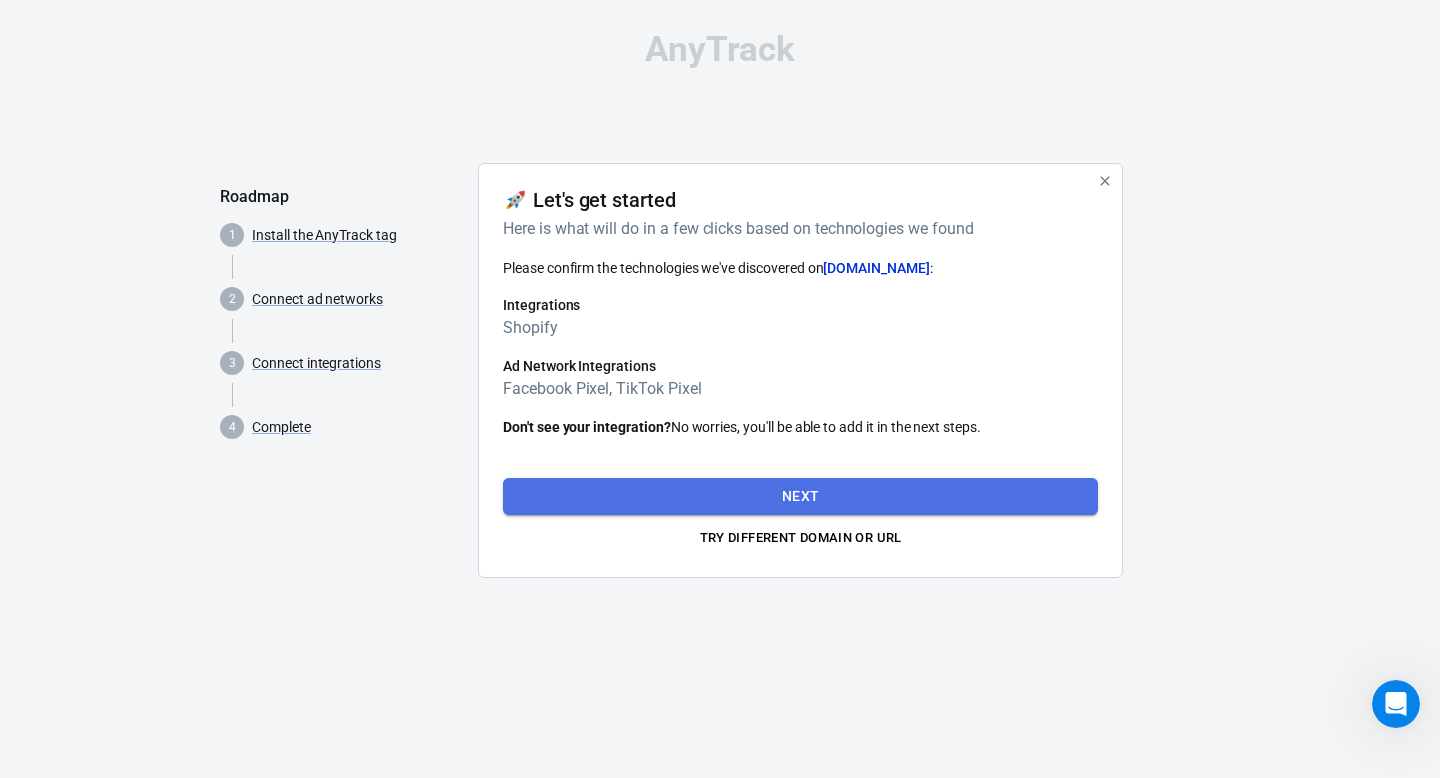 click on "Next" at bounding box center [800, 496] 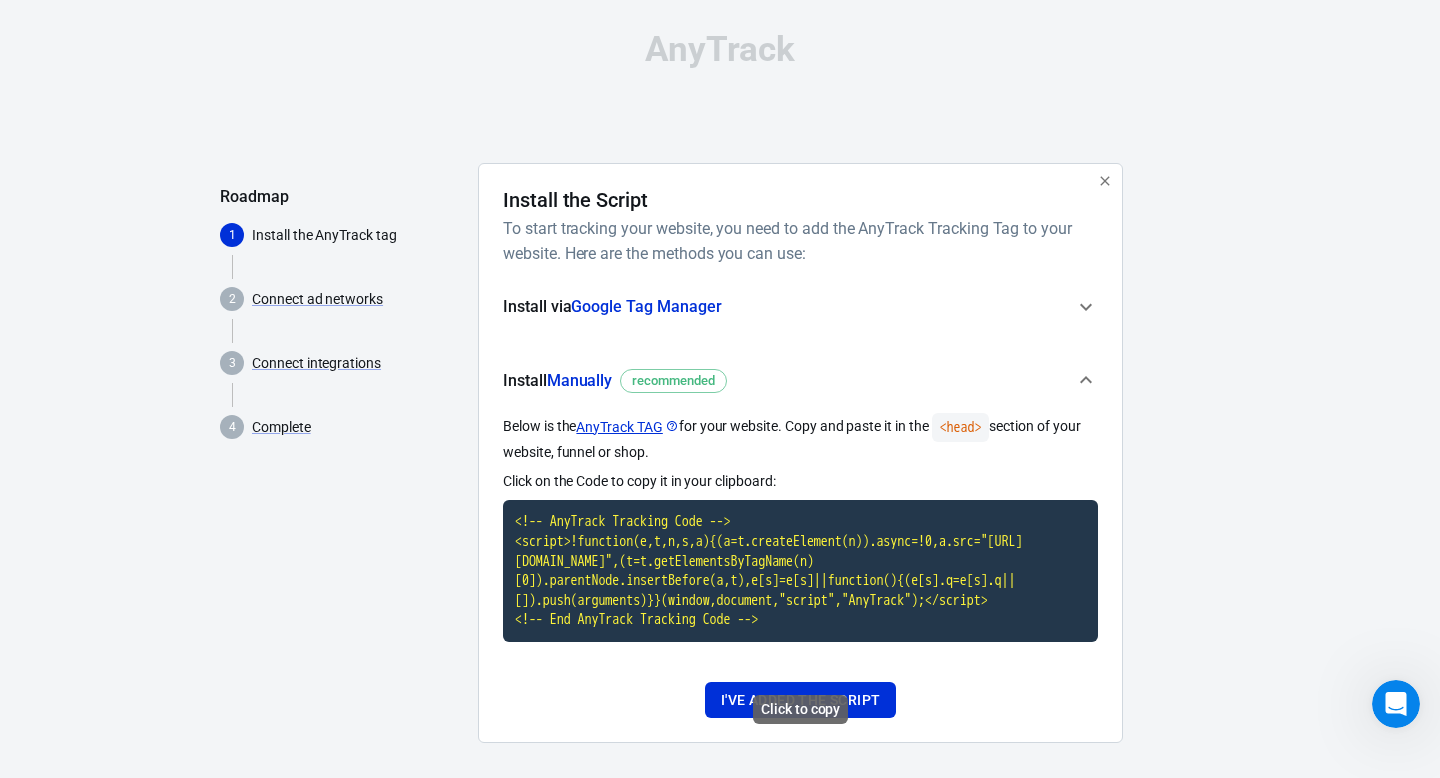 click on "<!-- AnyTrack Tracking Code -->
<script>!function(e,t,n,s,a){(a=t.createElement(n)).async=!0,a.src="[URL][DOMAIN_NAME]",(t=t.getElementsByTagName(n)[0]).parentNode.insertBefore(a,t),e[s]=e[s]||function(){(e[s].q=e[s].q||[]).push(arguments)}}(window,document,"script","AnyTrack");</script>
<!-- End AnyTrack Tracking Code -->" at bounding box center (800, 571) 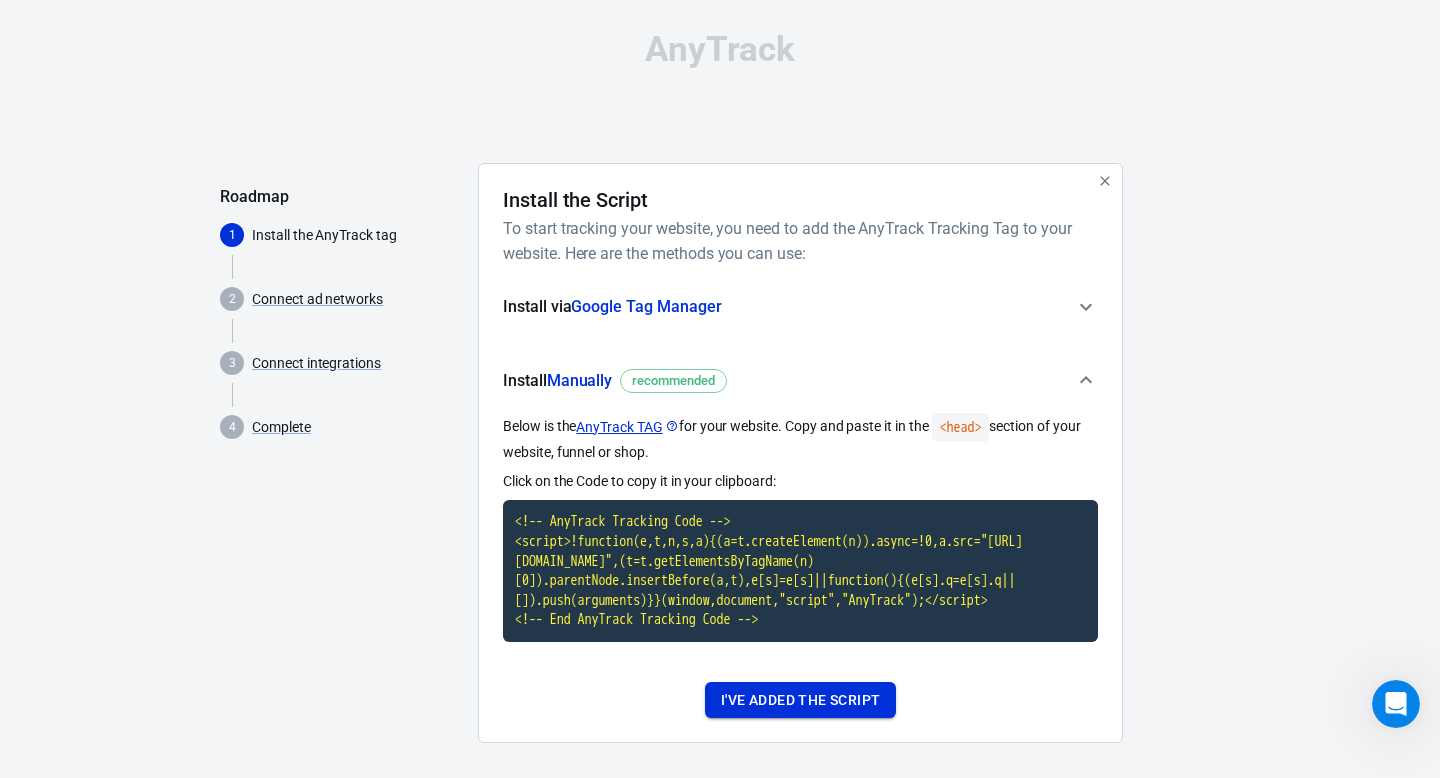 click on "I've added the script" at bounding box center (800, 700) 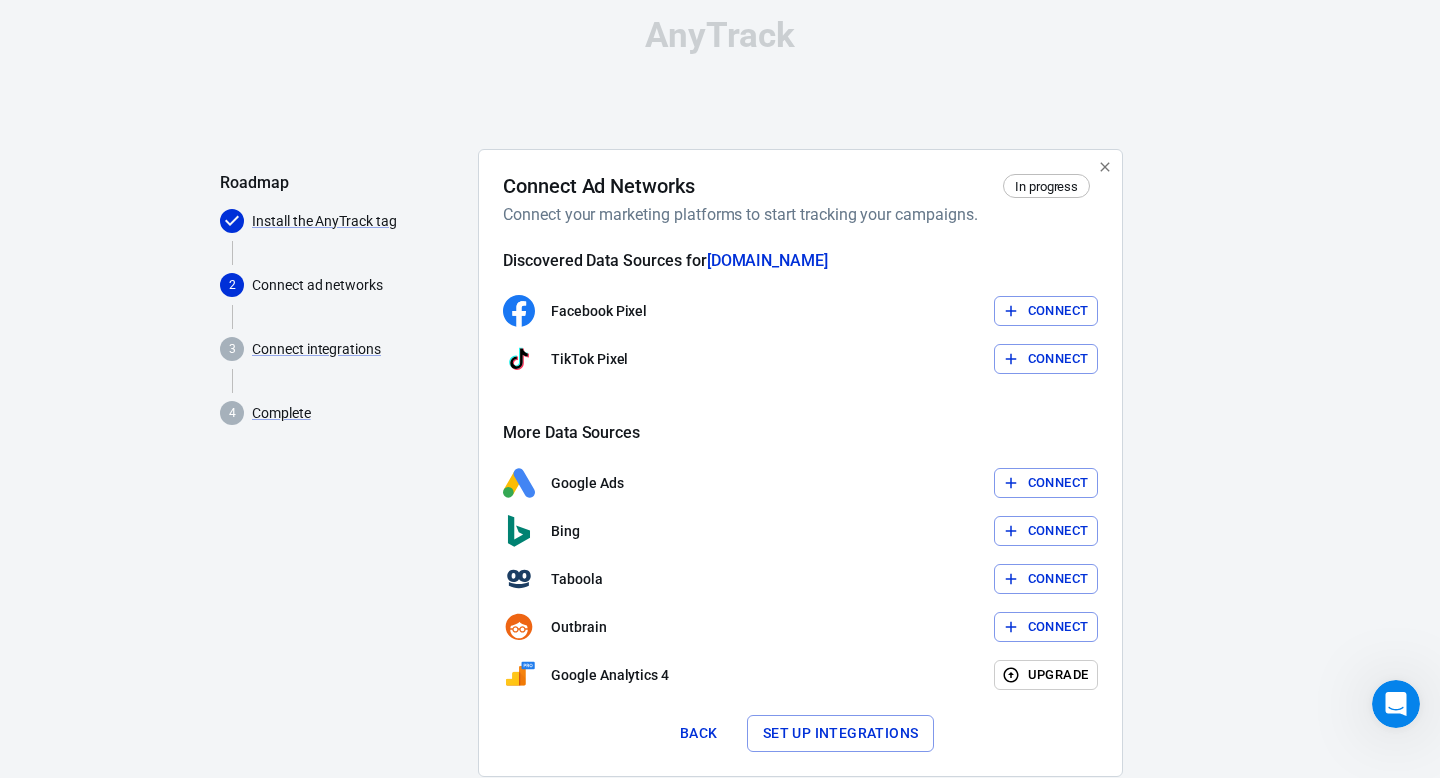 scroll, scrollTop: 31, scrollLeft: 0, axis: vertical 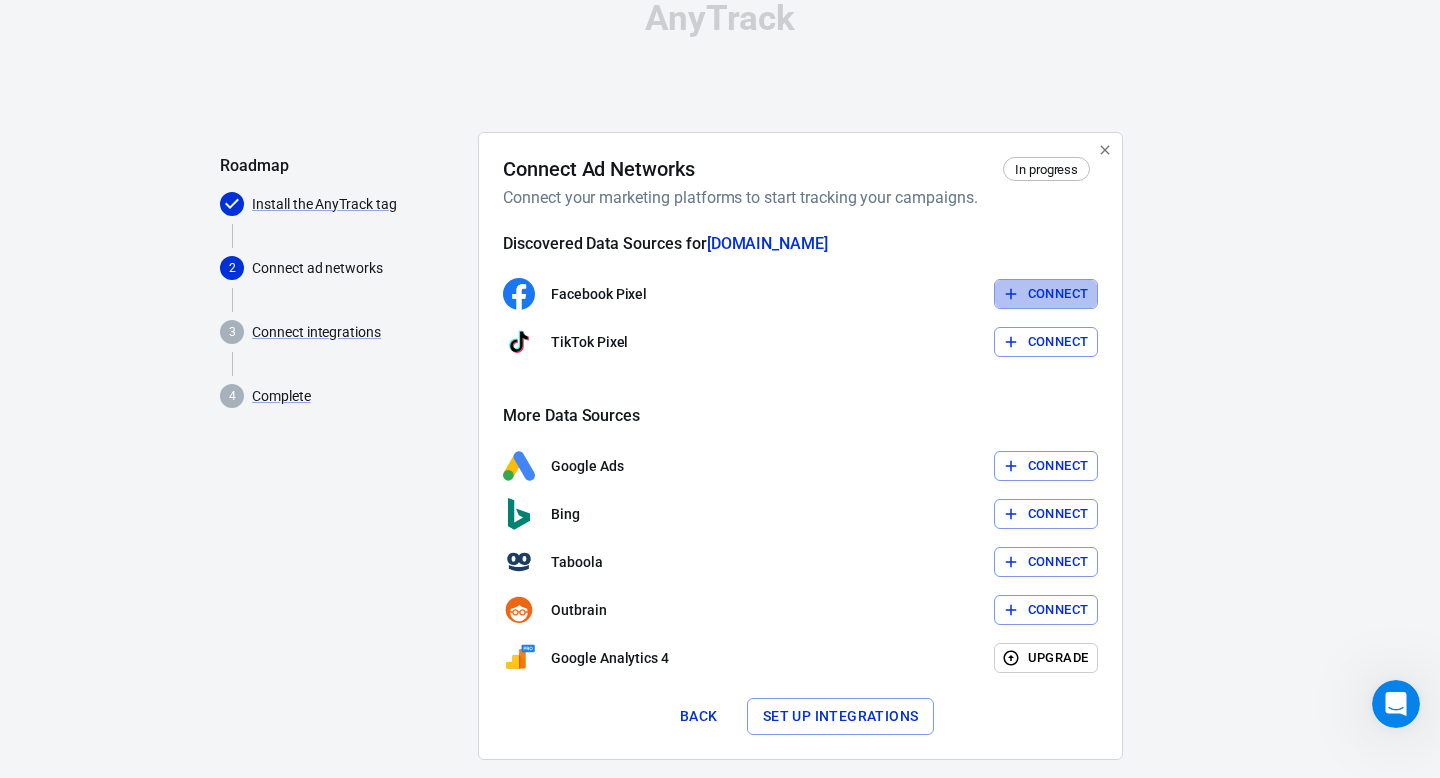 click on "Connect" at bounding box center [1058, 294] 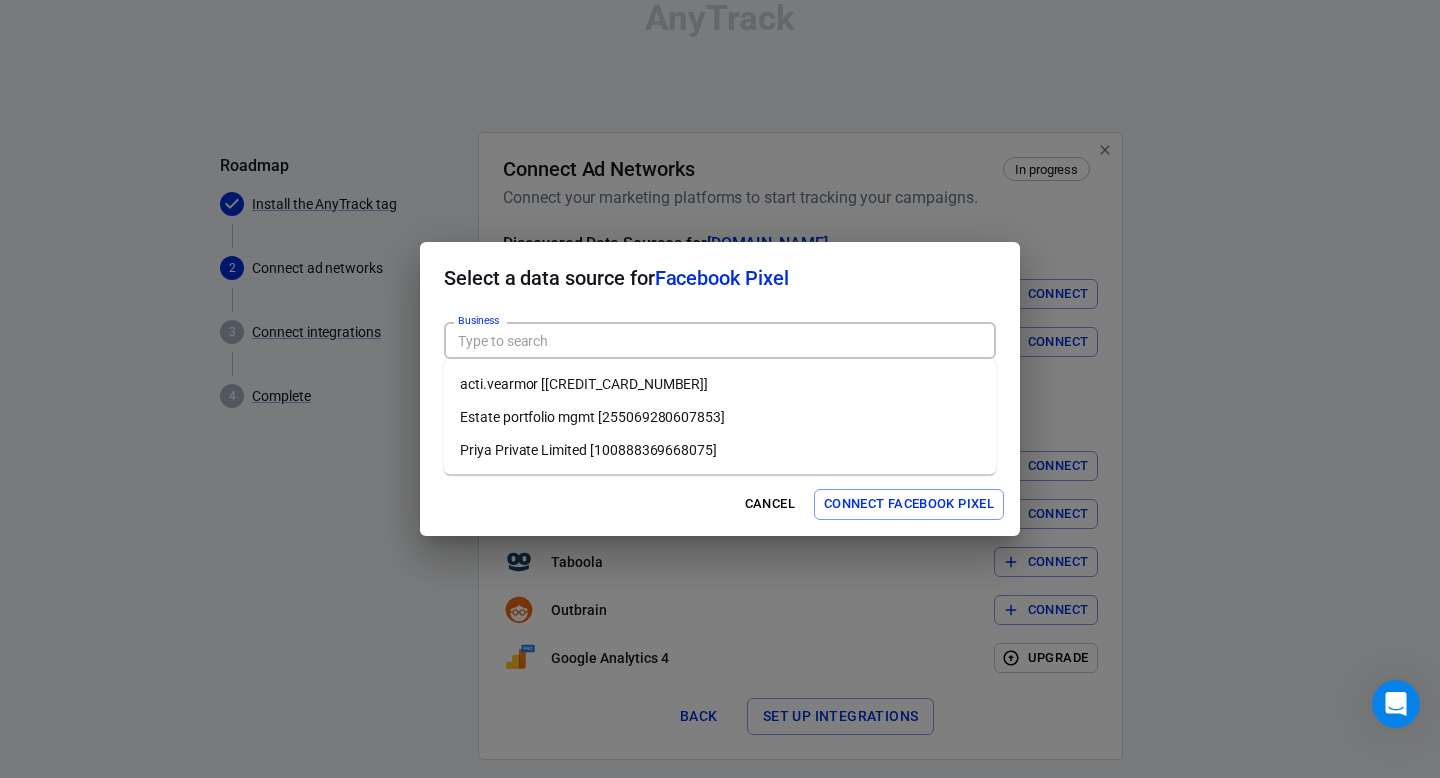 click on "Business" at bounding box center [718, 340] 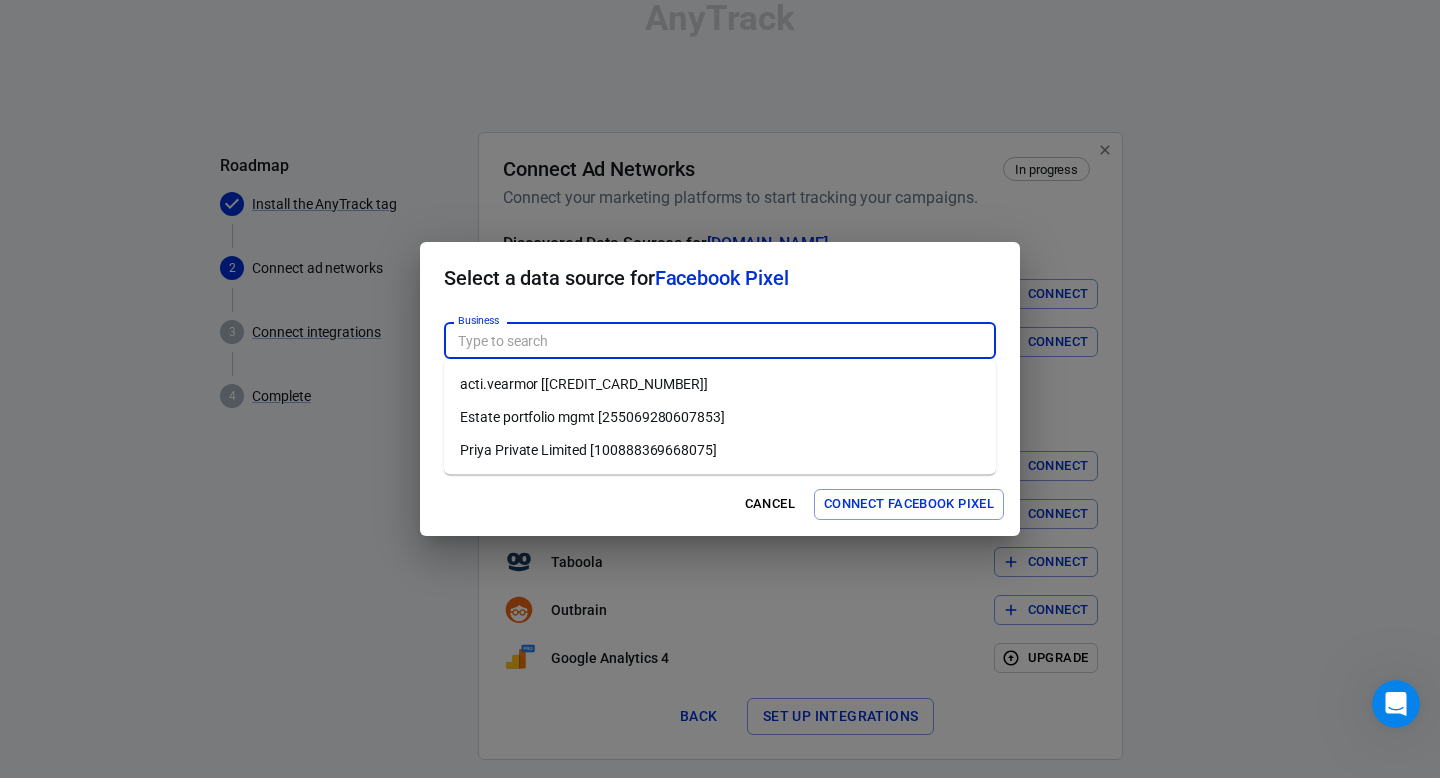 click on "Estate portfolio mgmt [255069280607853]" at bounding box center (720, 417) 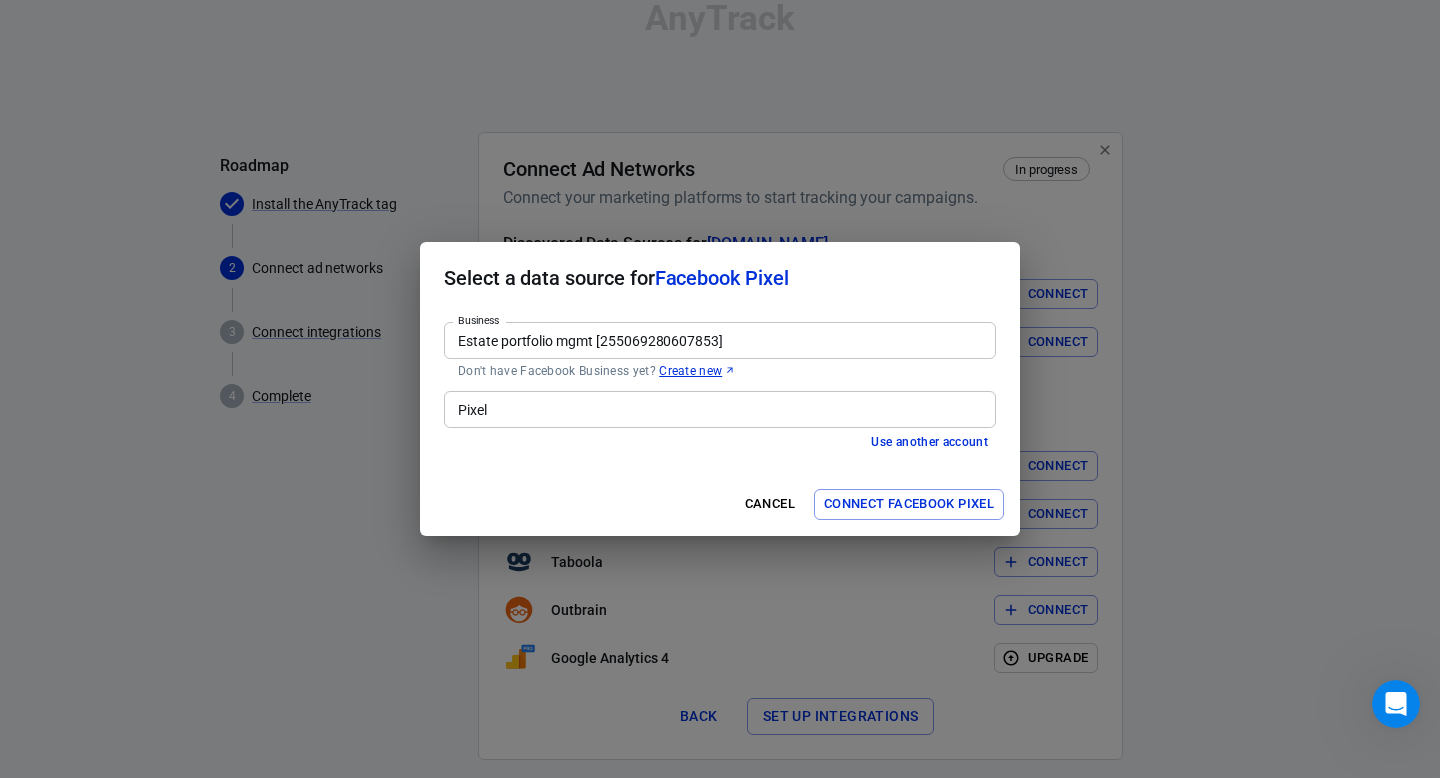 click on "Pixel" at bounding box center [718, 409] 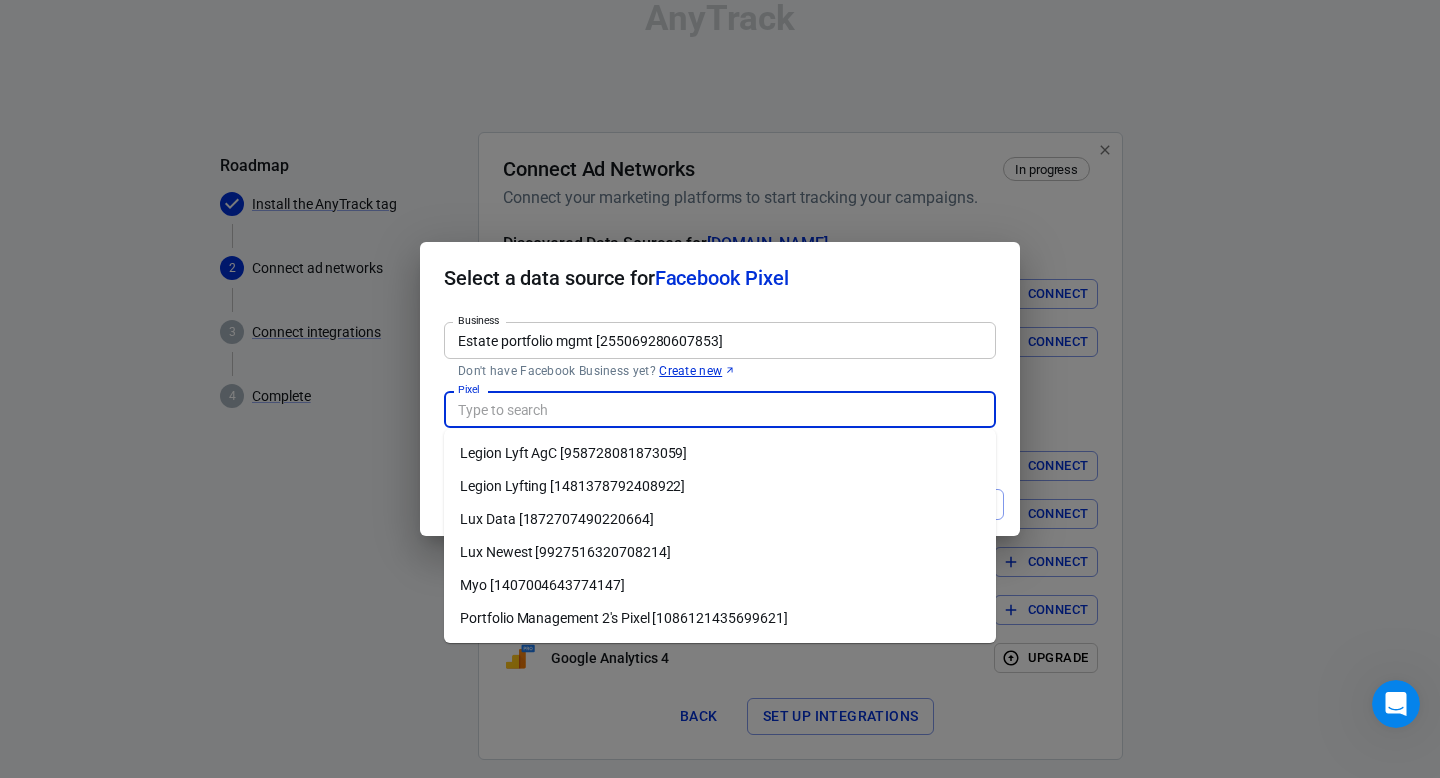click on "Portfolio Management 2's Pixel [1086121435699621]" at bounding box center [720, 618] 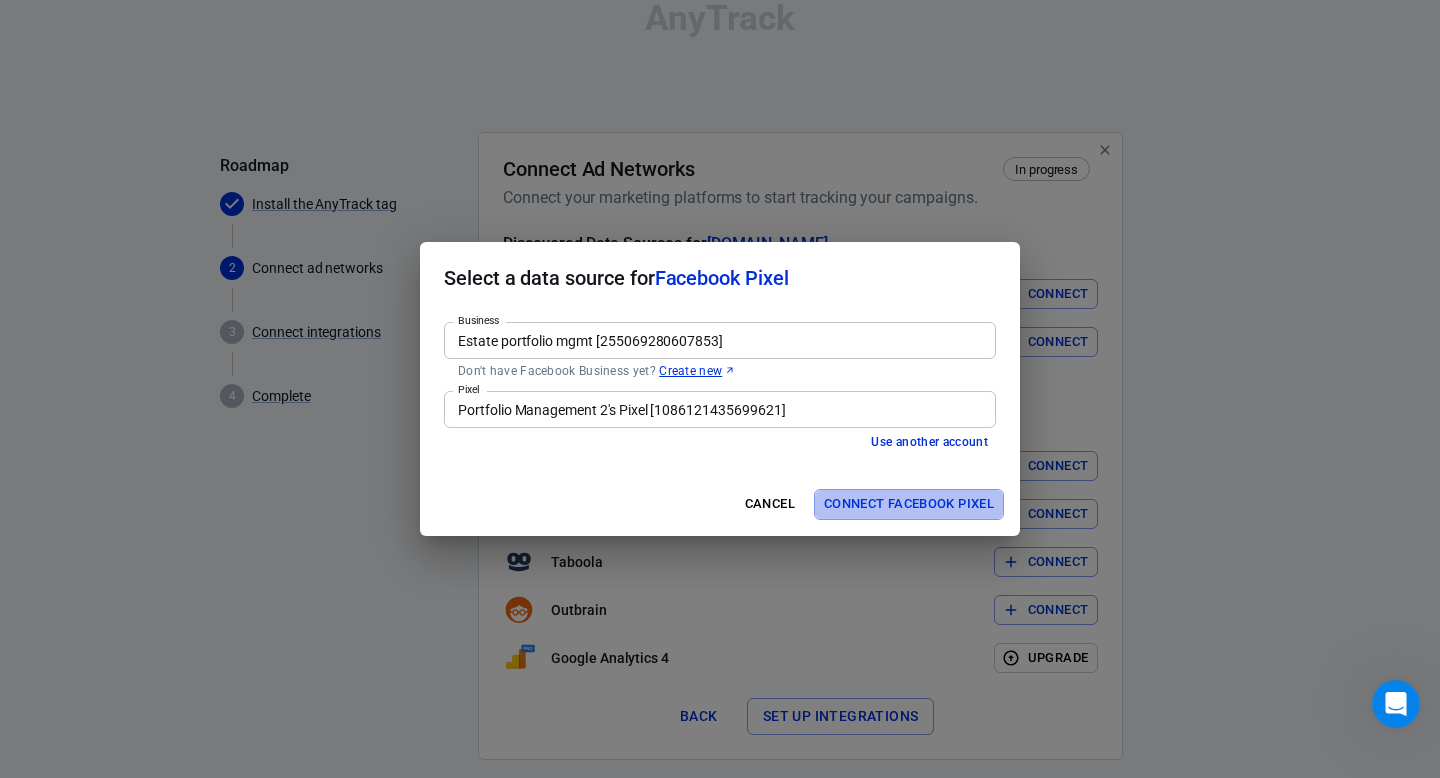 click on "Connect Facebook Pixel" at bounding box center [909, 504] 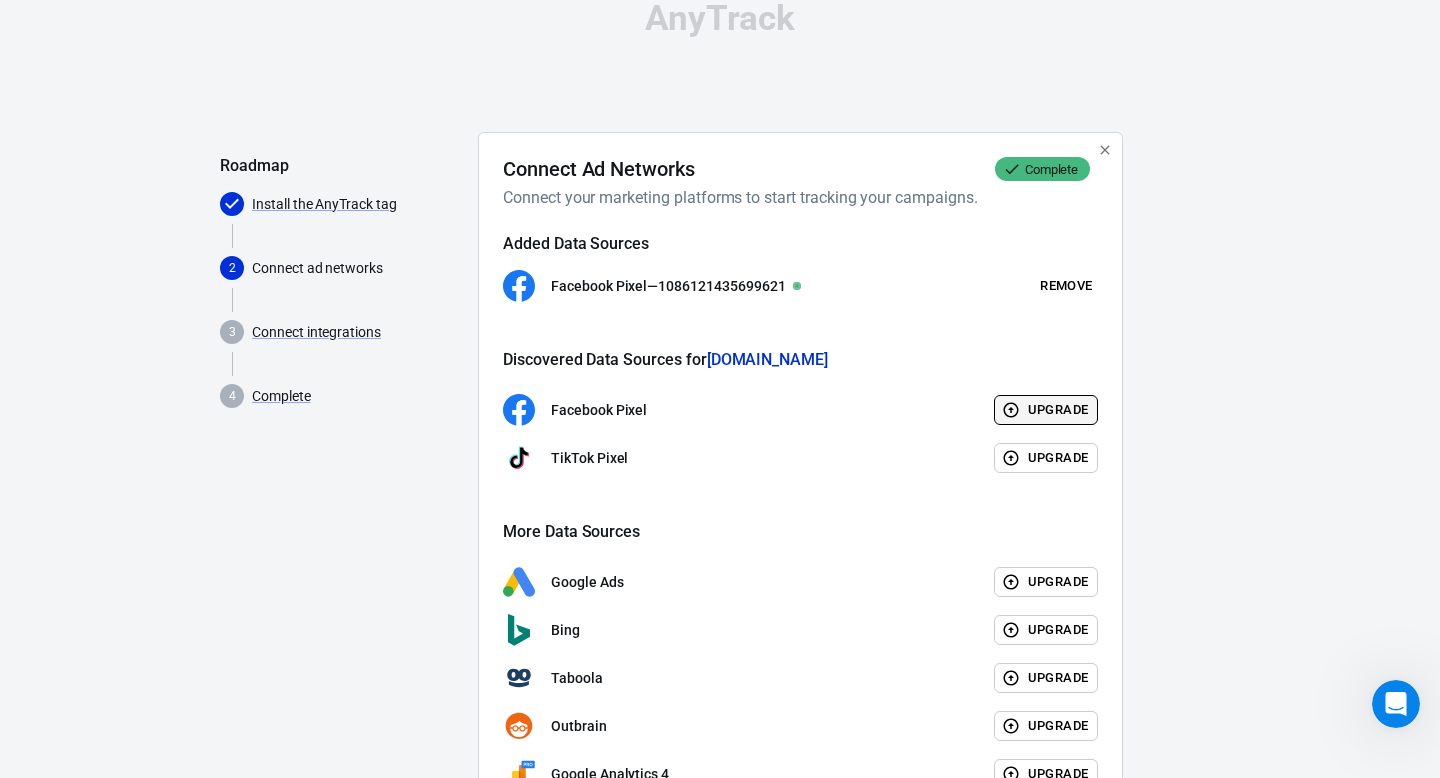 click 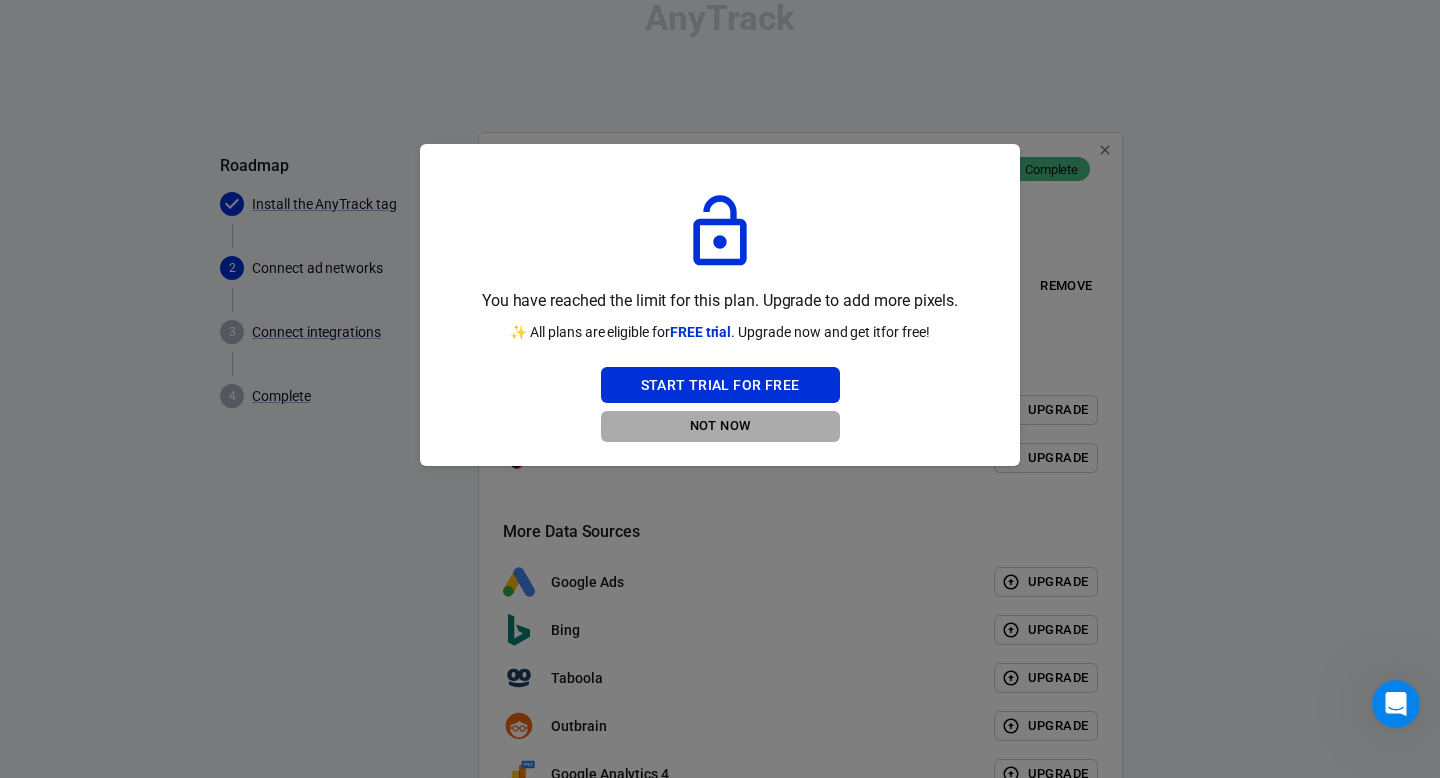 click on "Not Now" at bounding box center [720, 426] 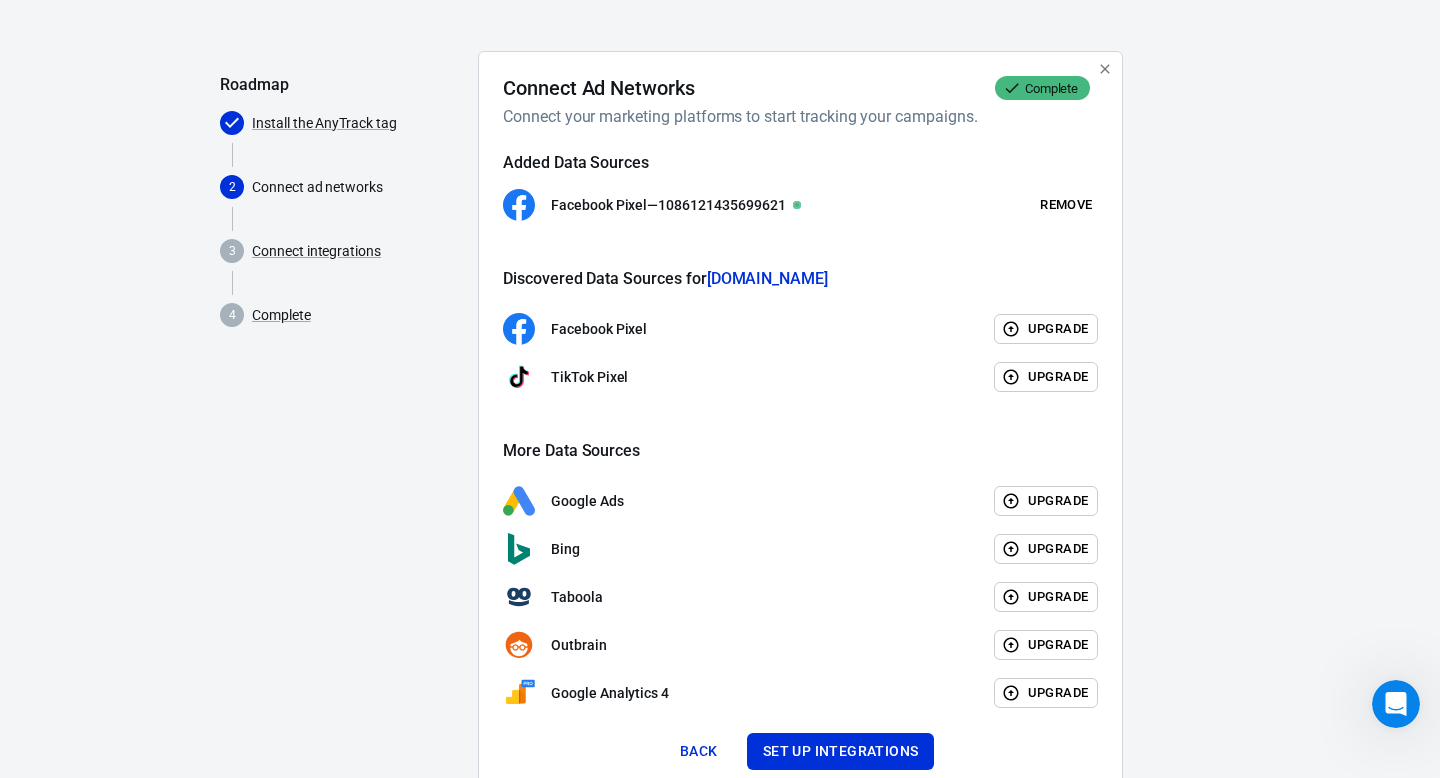 scroll, scrollTop: 176, scrollLeft: 0, axis: vertical 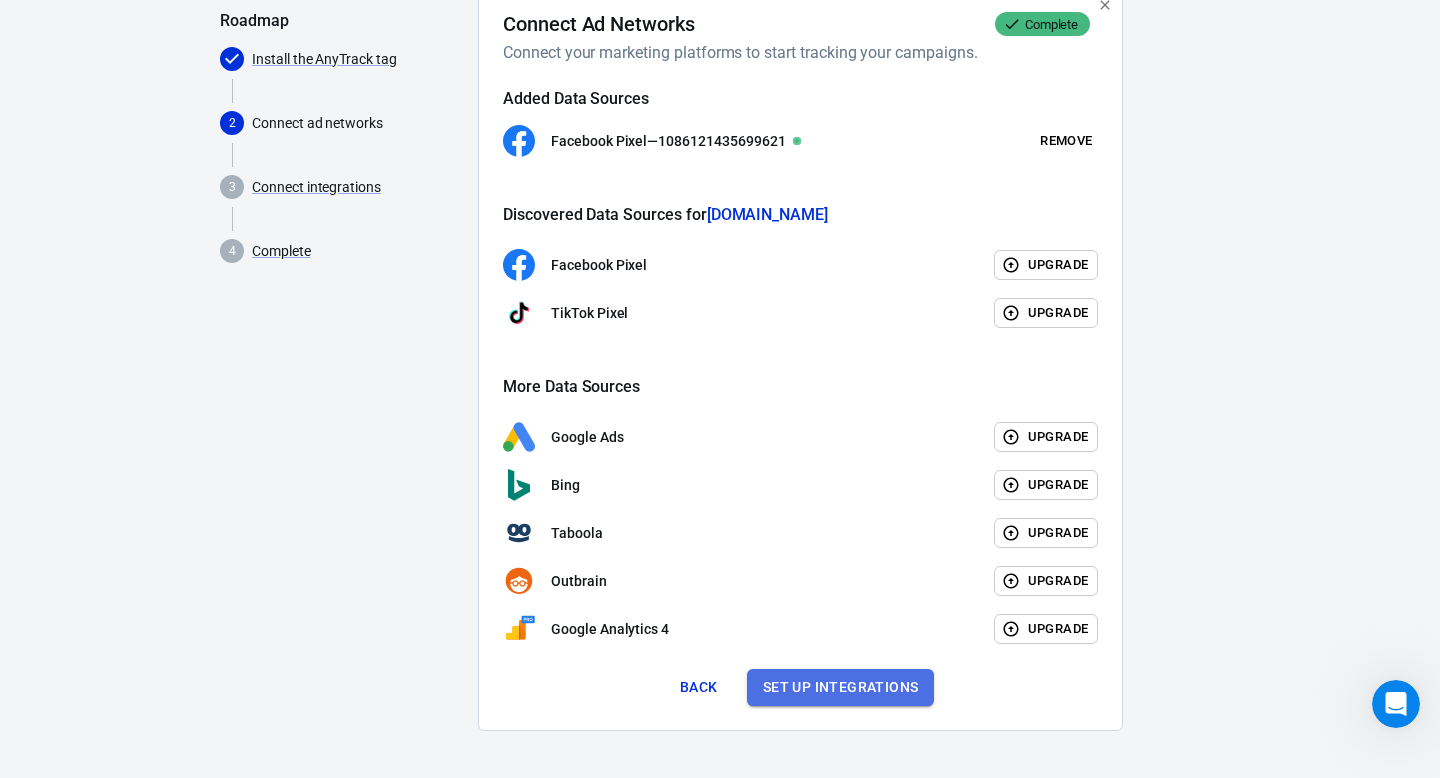 click on "Set up integrations" at bounding box center [841, 687] 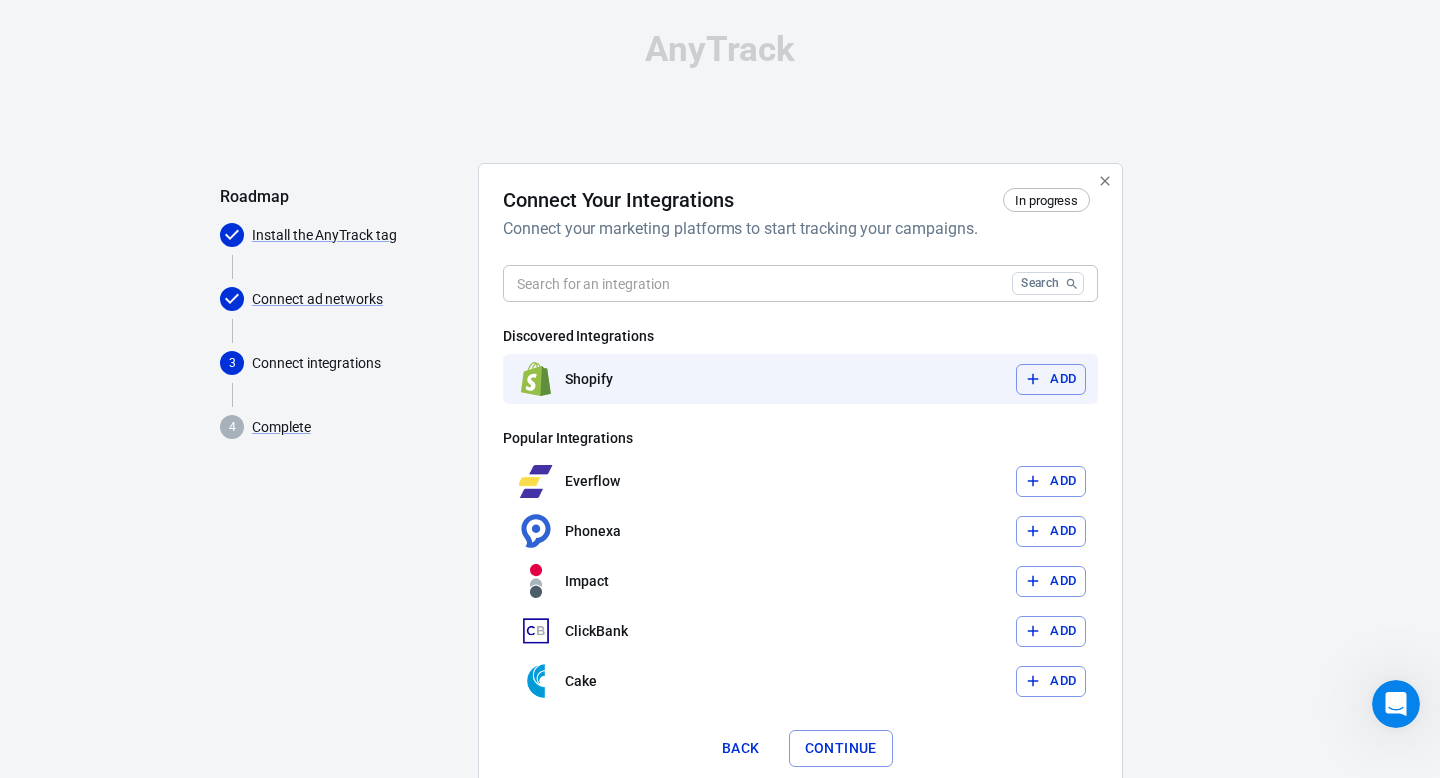 click 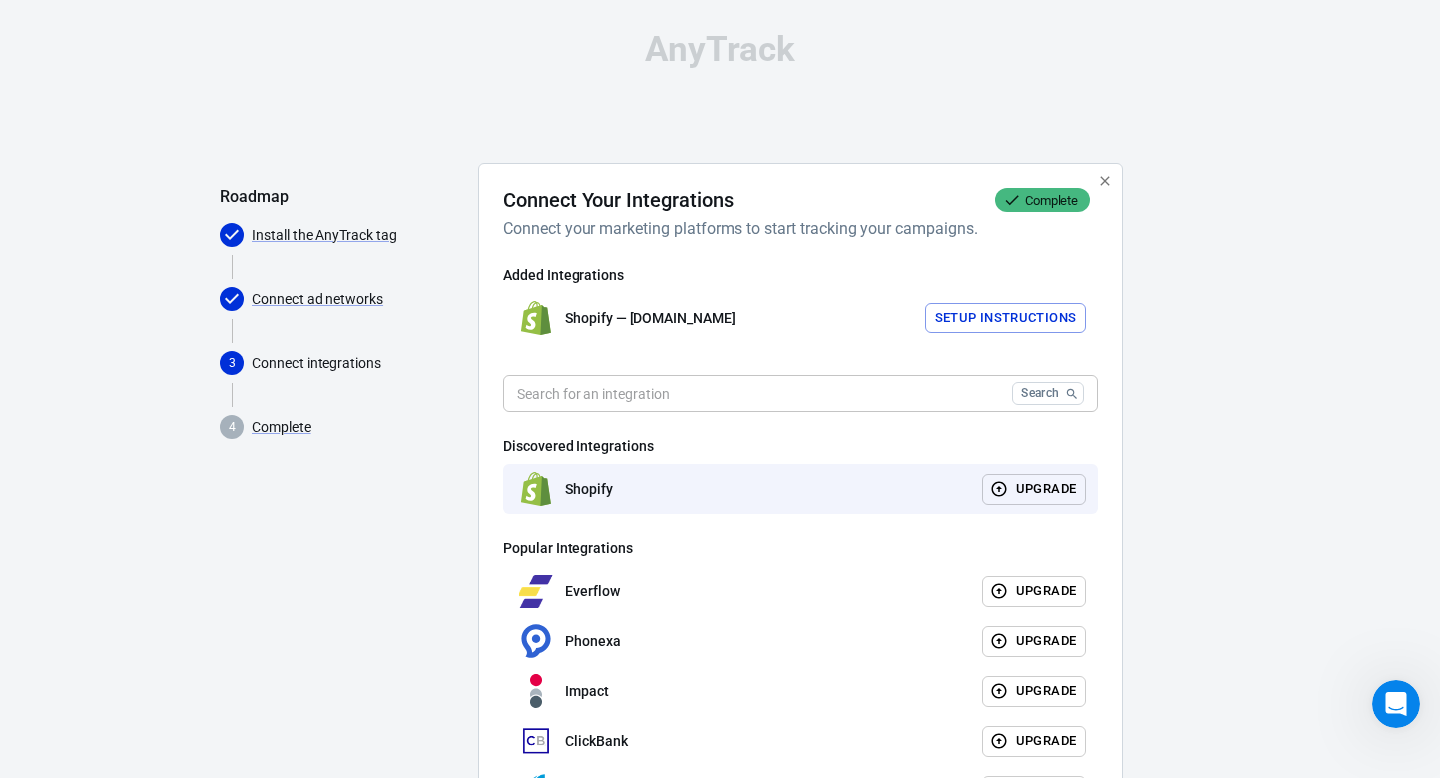 click on "Setup Instructions" at bounding box center (1006, 318) 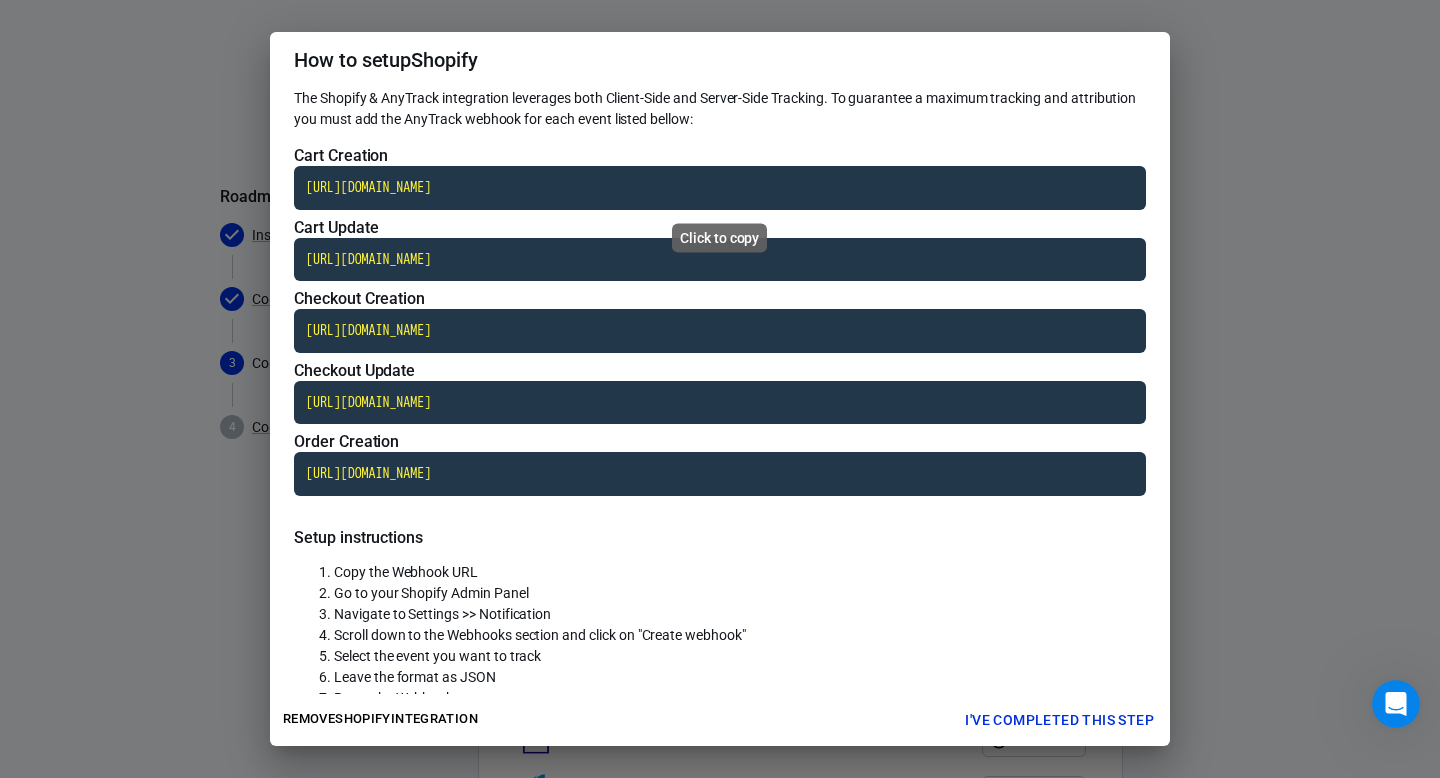 click on "[URL][DOMAIN_NAME]" at bounding box center (720, 188) 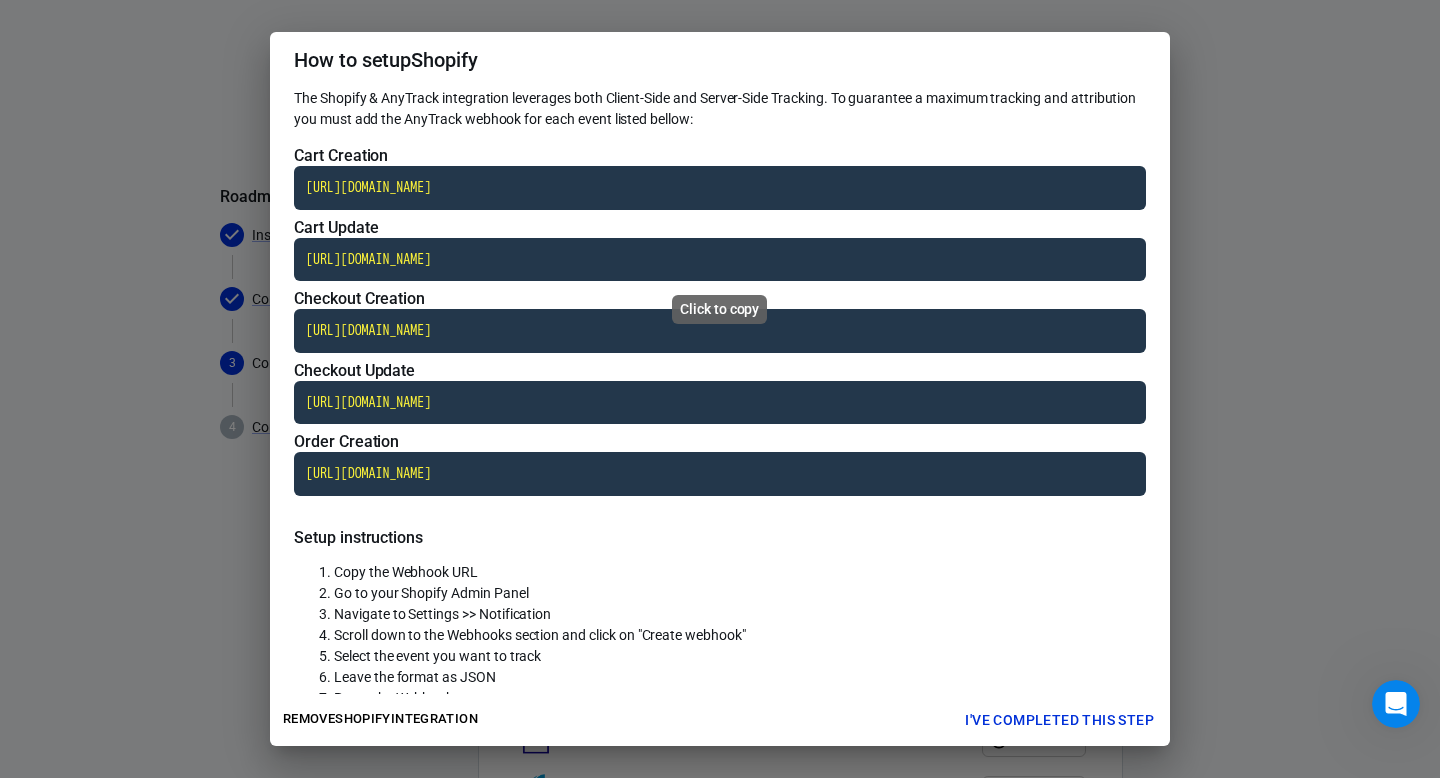 click on "[URL][DOMAIN_NAME]" at bounding box center (720, 260) 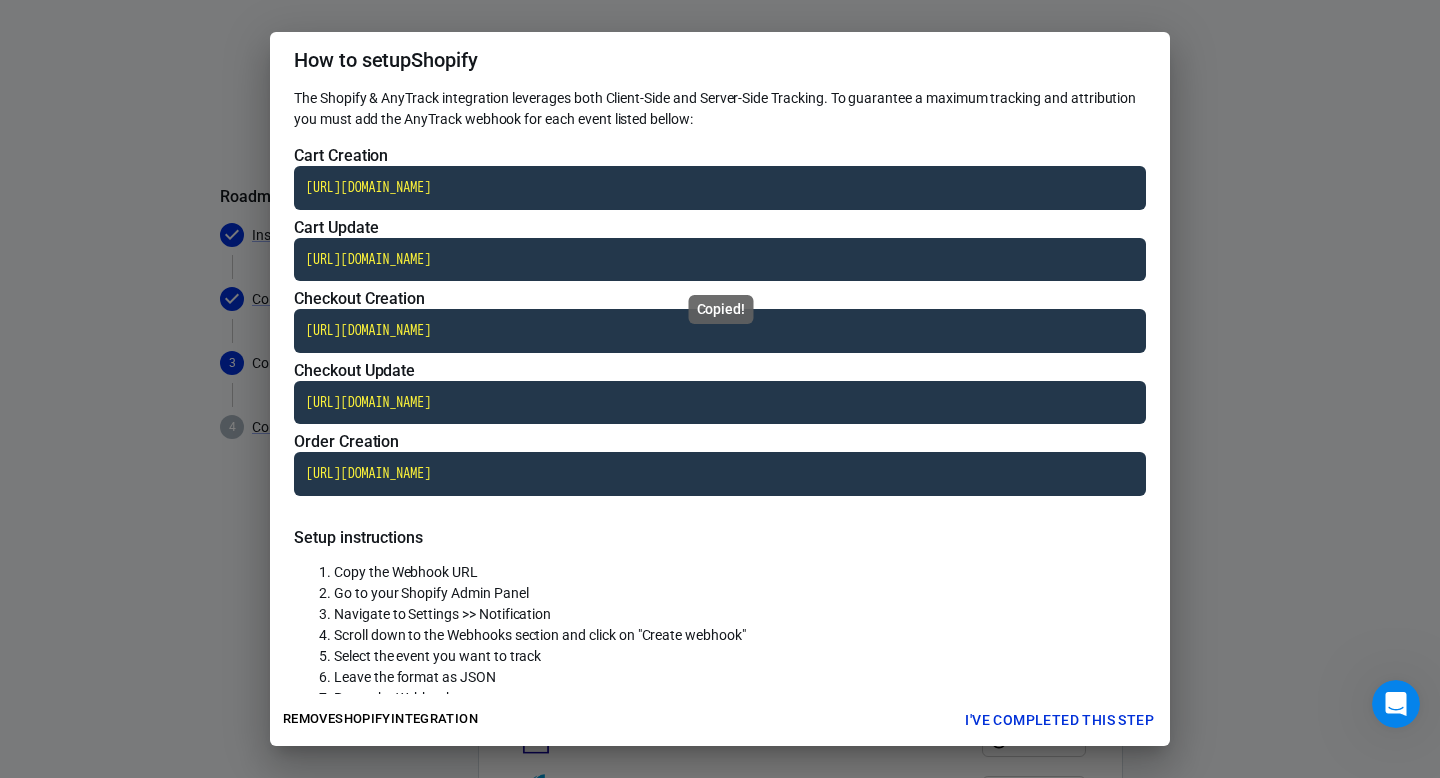 click on "[URL][DOMAIN_NAME]" at bounding box center (720, 260) 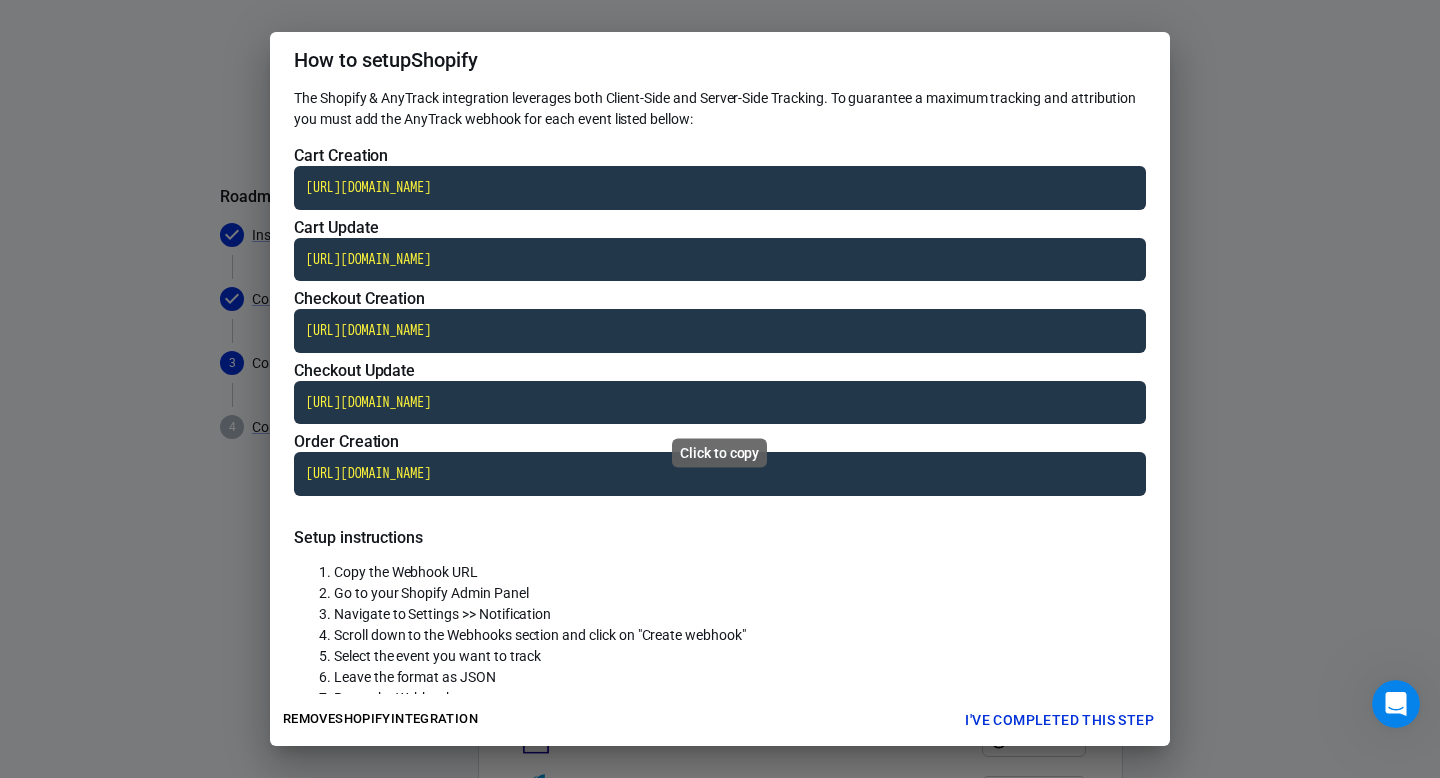 click on "[URL][DOMAIN_NAME]" at bounding box center [720, 403] 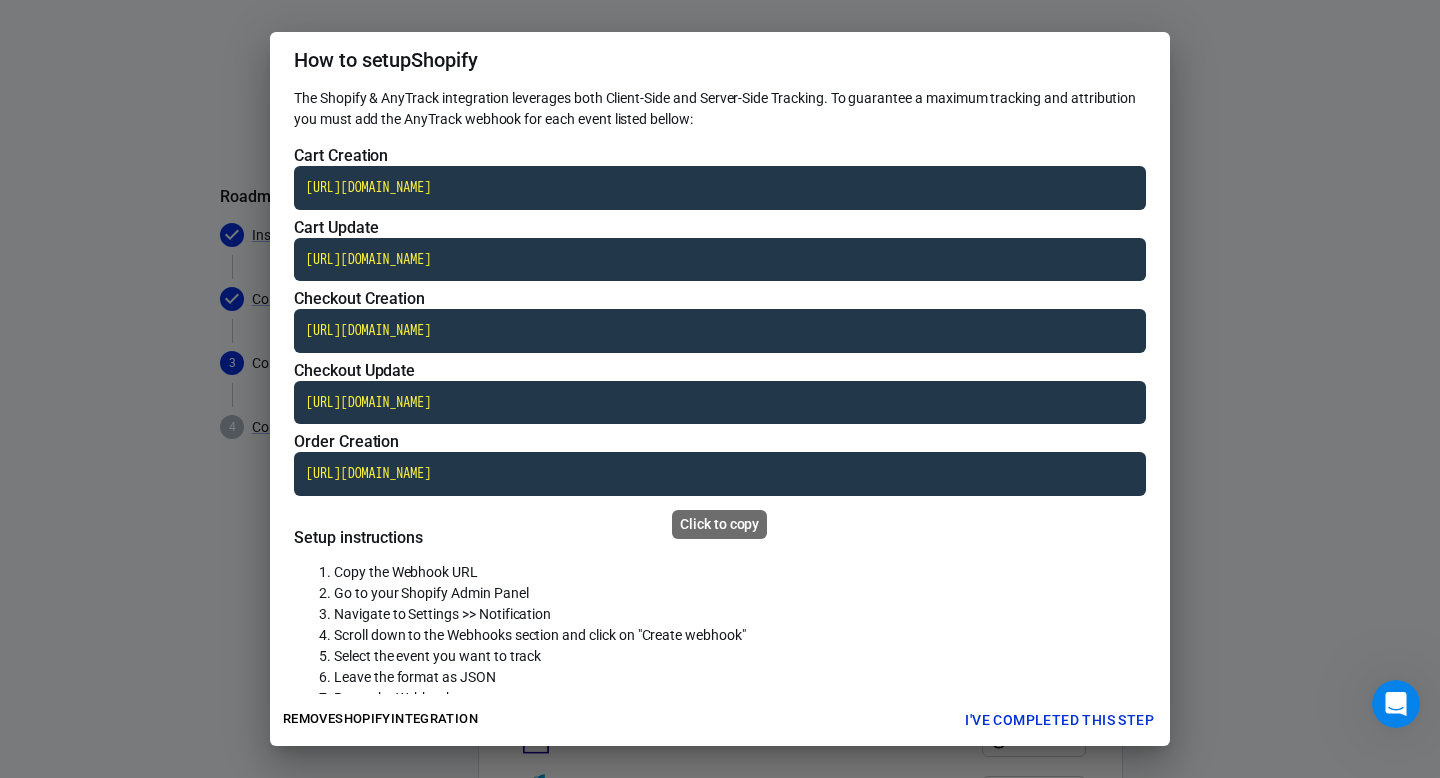 click on "[URL][DOMAIN_NAME]" at bounding box center [720, 474] 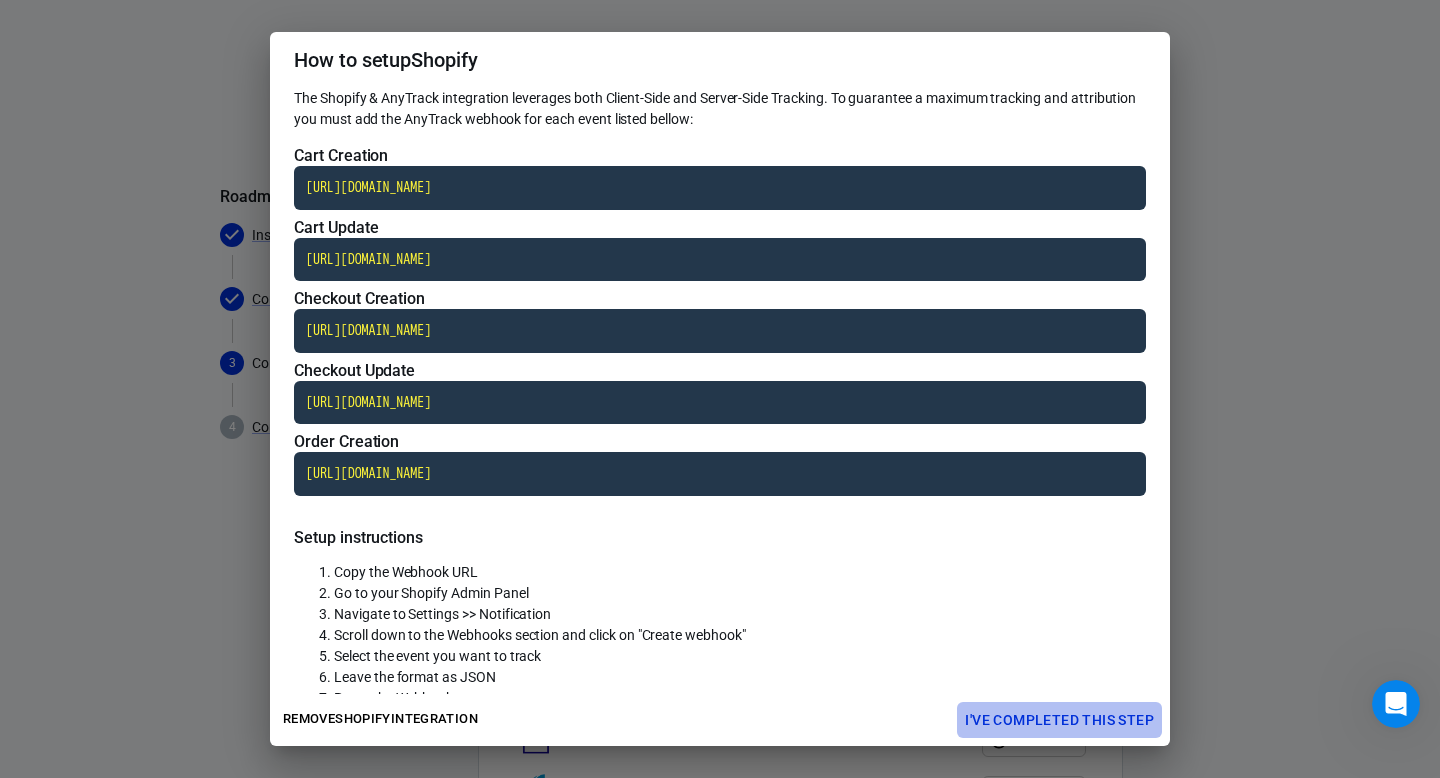 click on "I've completed this step" at bounding box center (1059, 720) 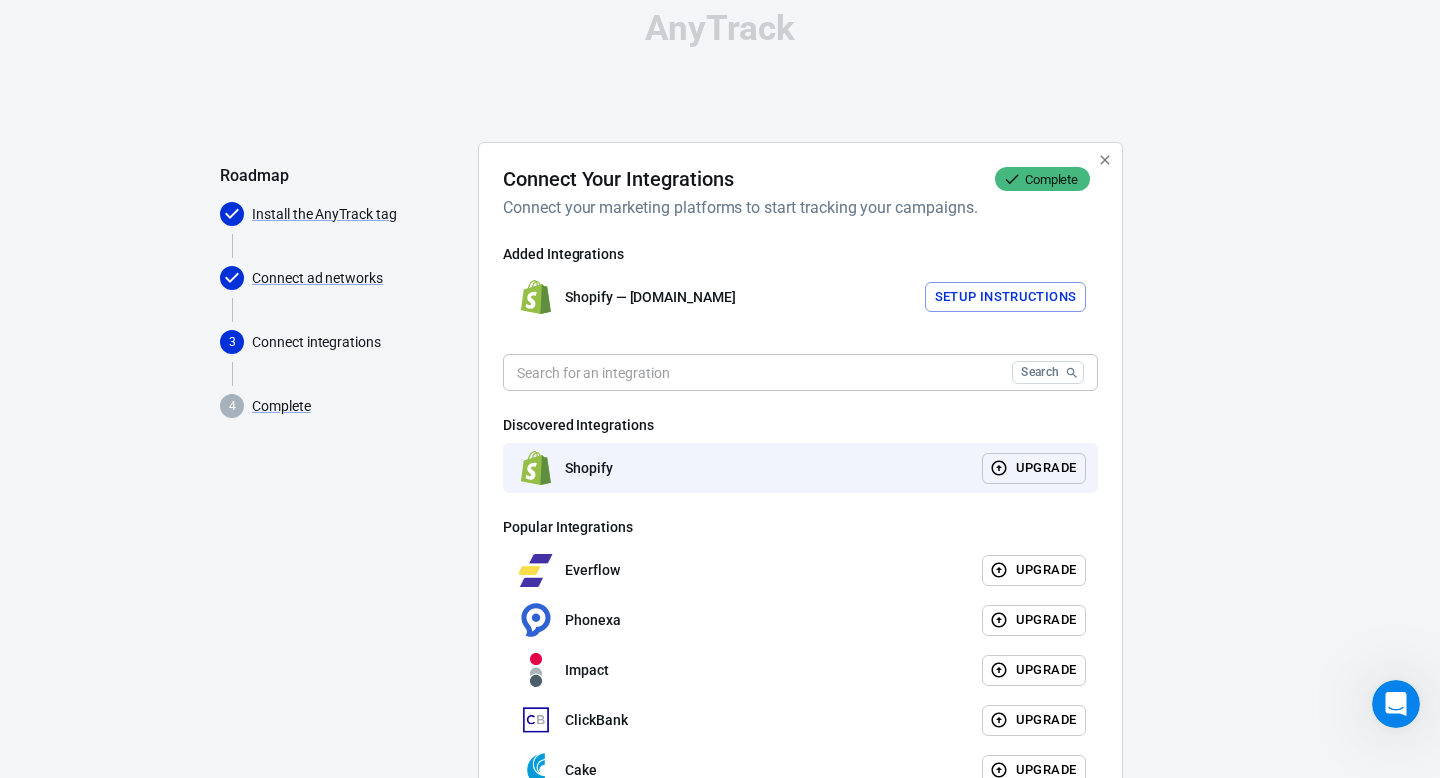 scroll, scrollTop: 171, scrollLeft: 0, axis: vertical 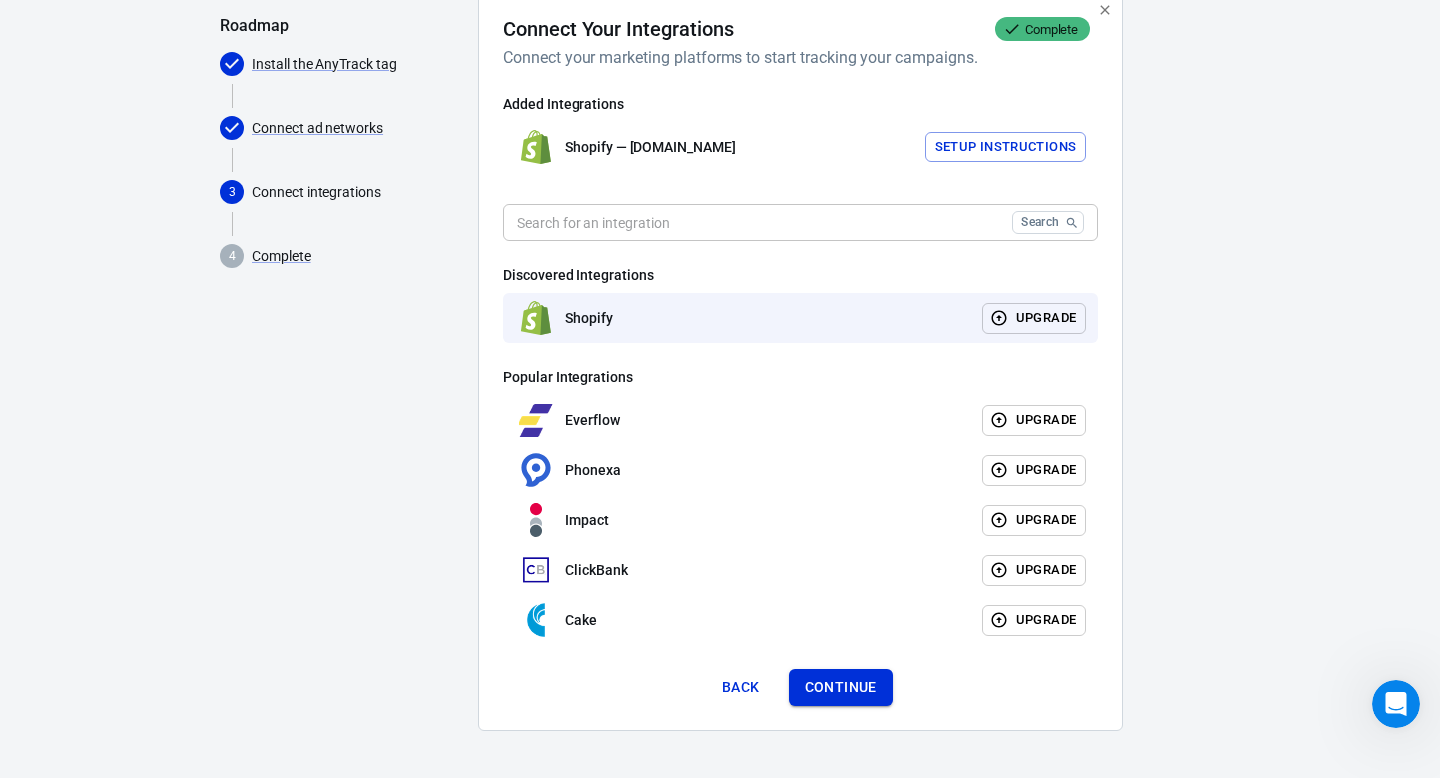 click on "Continue" at bounding box center (841, 687) 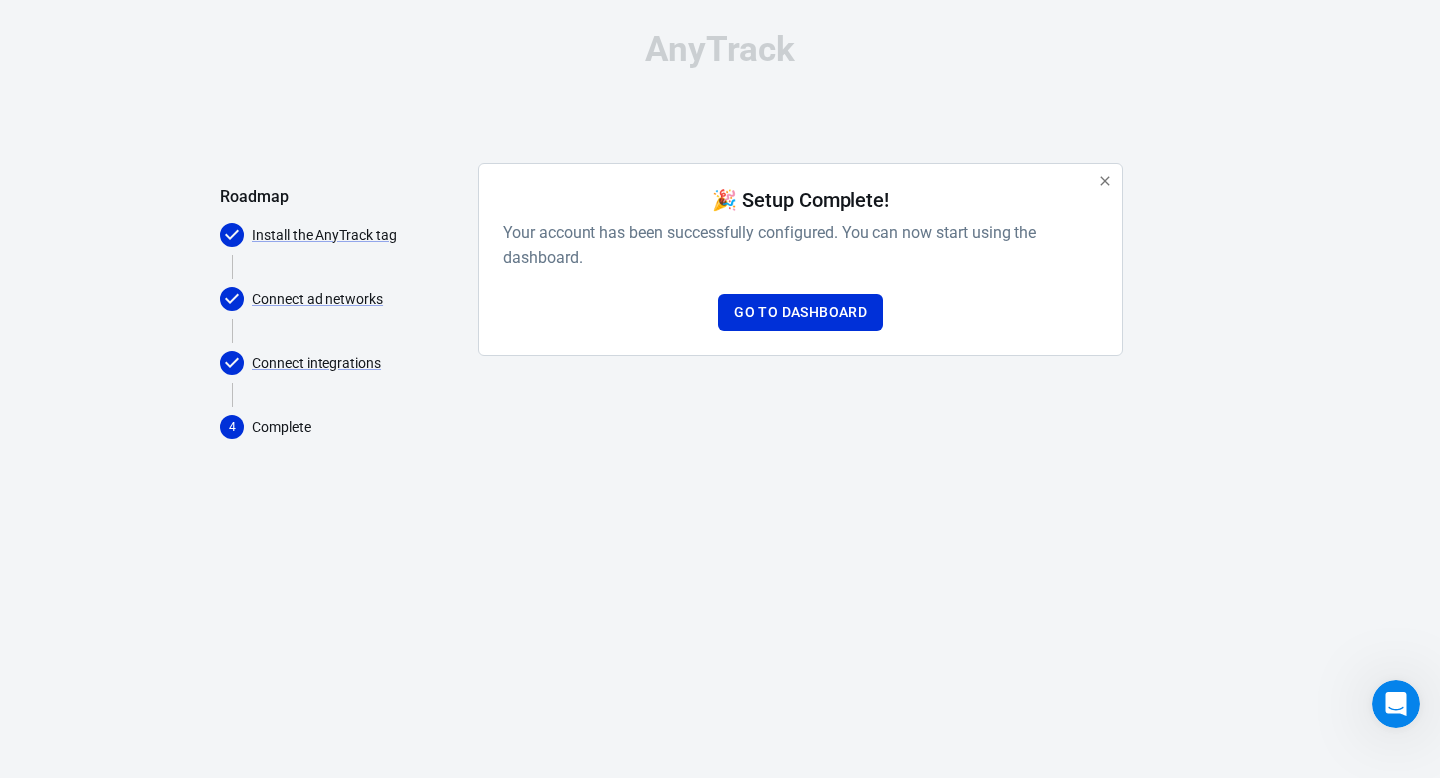 scroll, scrollTop: 0, scrollLeft: 0, axis: both 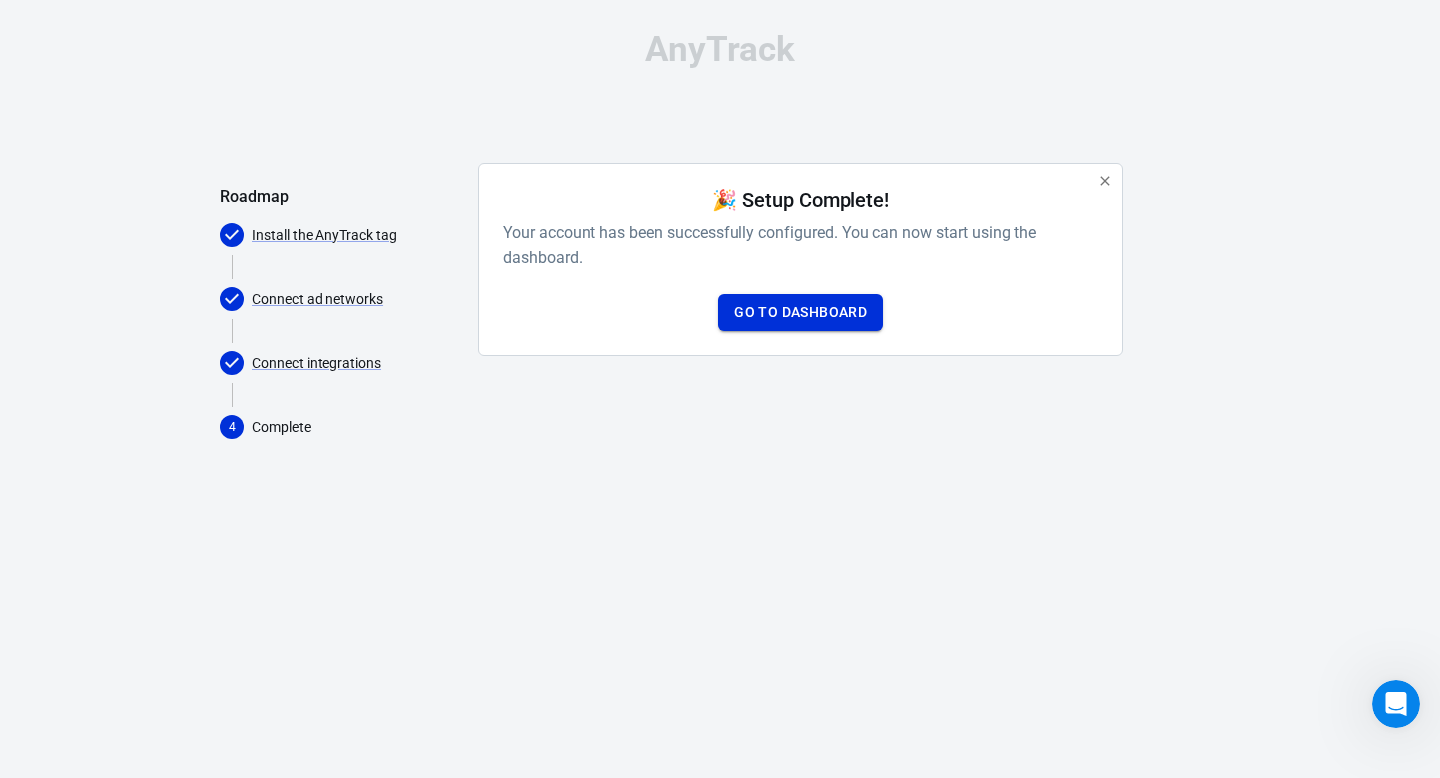 click on "Go to Dashboard" at bounding box center (800, 312) 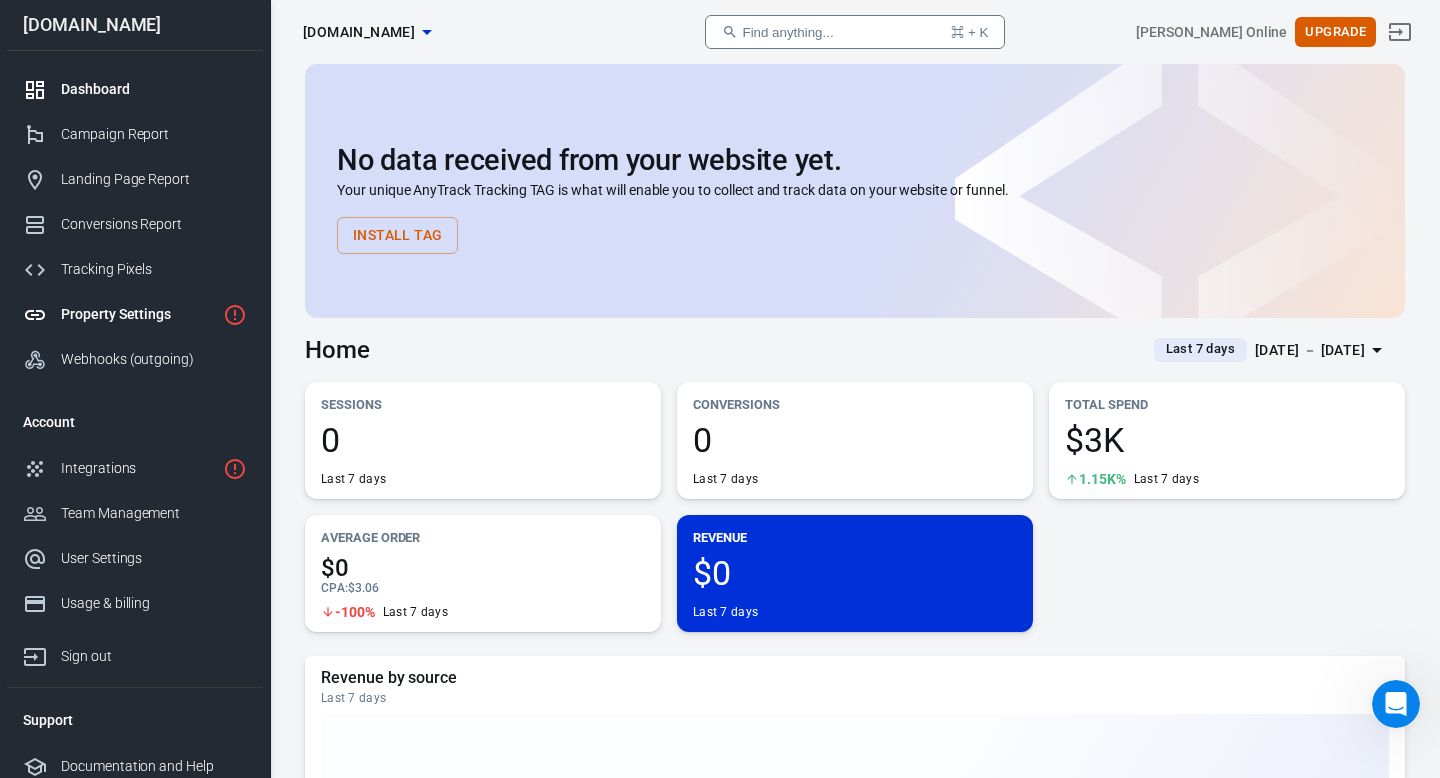 click on "Property Settings" at bounding box center [135, 314] 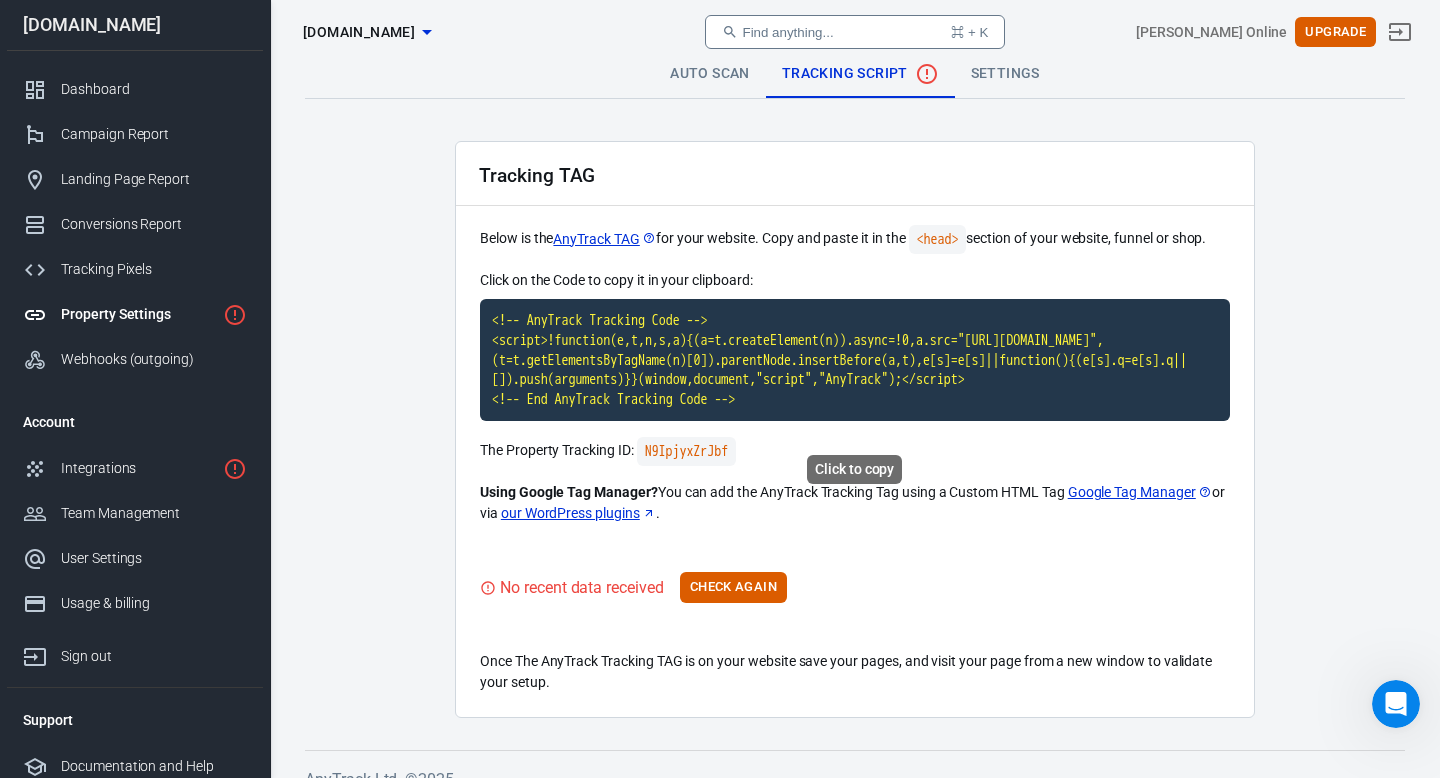 click on "<!-- AnyTrack Tracking Code -->
<script>!function(e,t,n,s,a){(a=t.createElement(n)).async=!0,a.src="[URL][DOMAIN_NAME]",(t=t.getElementsByTagName(n)[0]).parentNode.insertBefore(a,t),e[s]=e[s]||function(){(e[s].q=e[s].q||[]).push(arguments)}}(window,document,"script","AnyTrack");</script>
<!-- End AnyTrack Tracking Code -->" at bounding box center [855, 360] 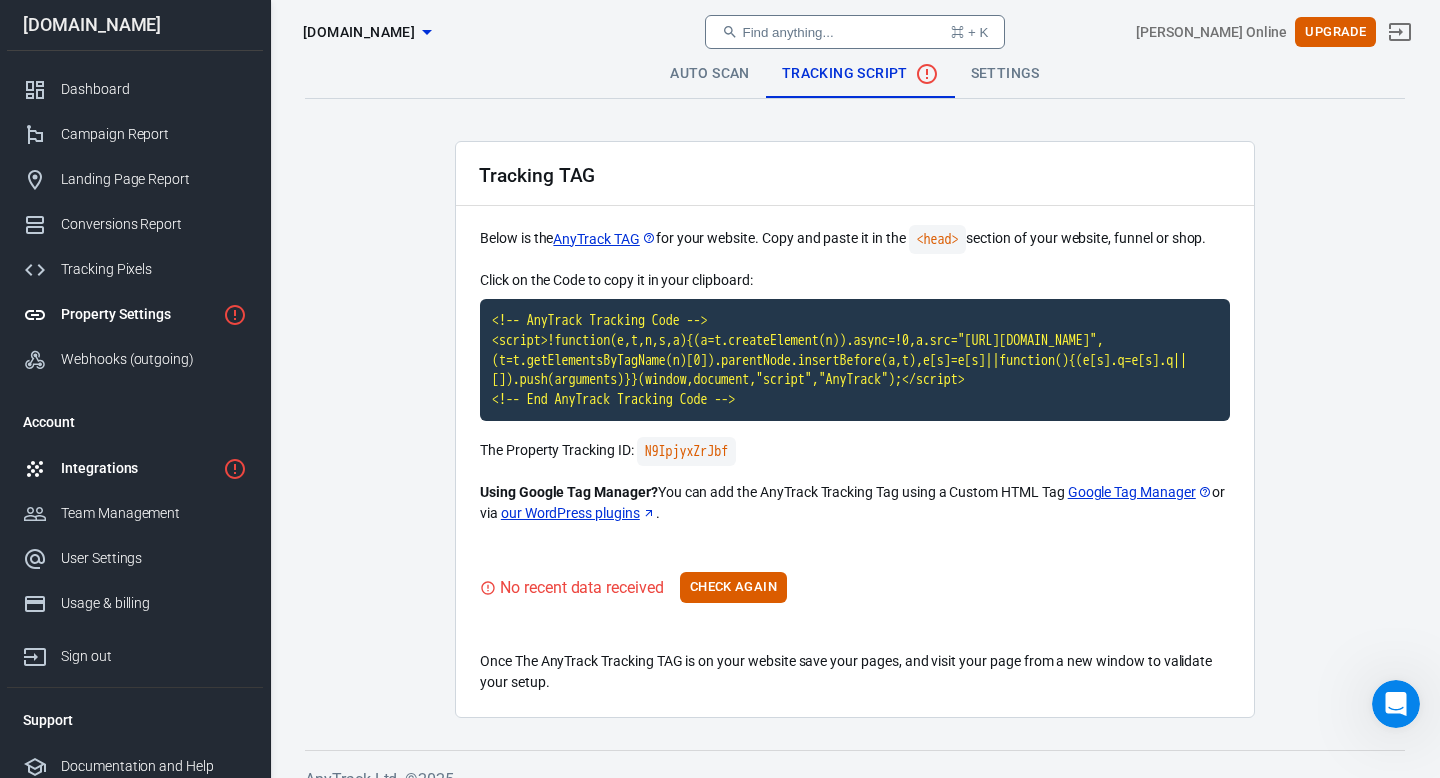 click on "Integrations" at bounding box center (138, 468) 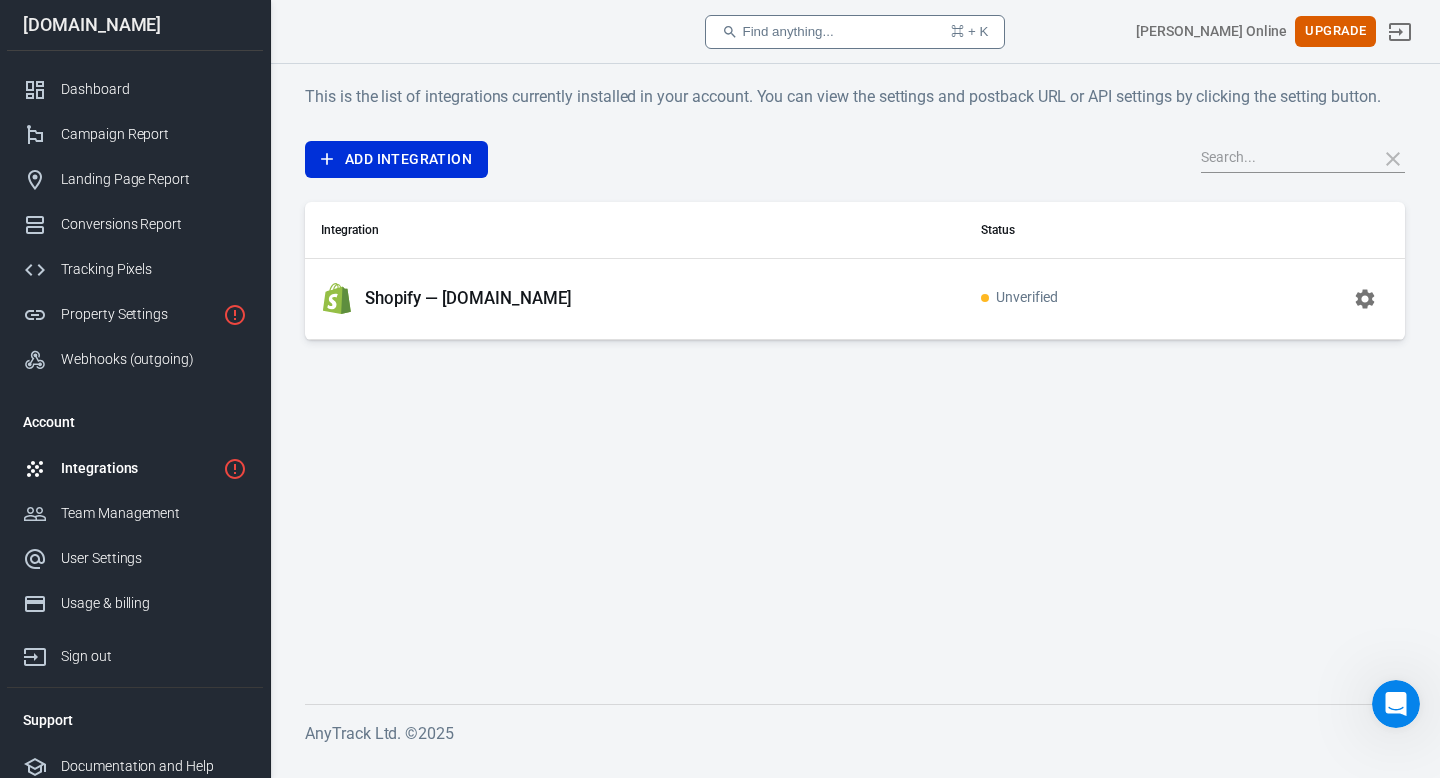 click on "Unverified" at bounding box center [1091, 298] 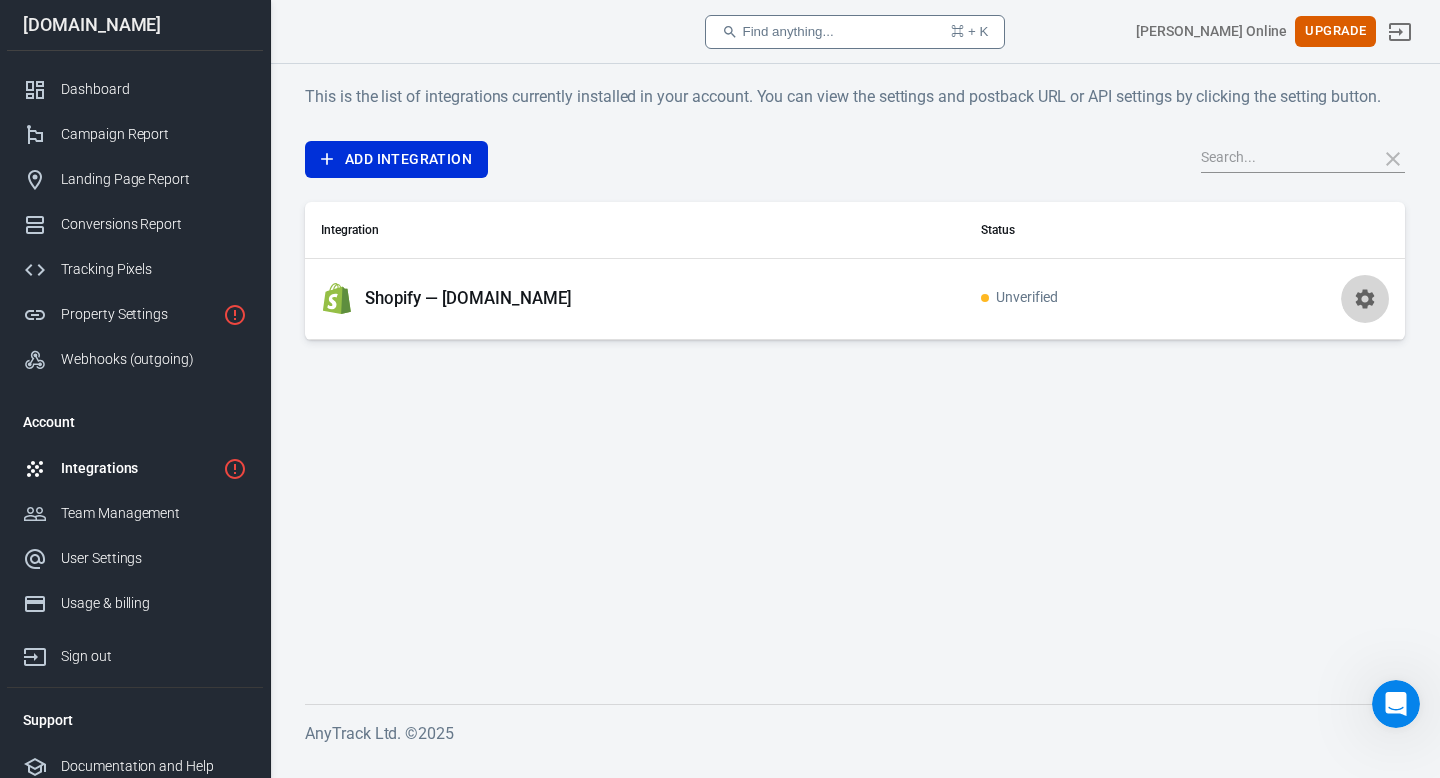 click 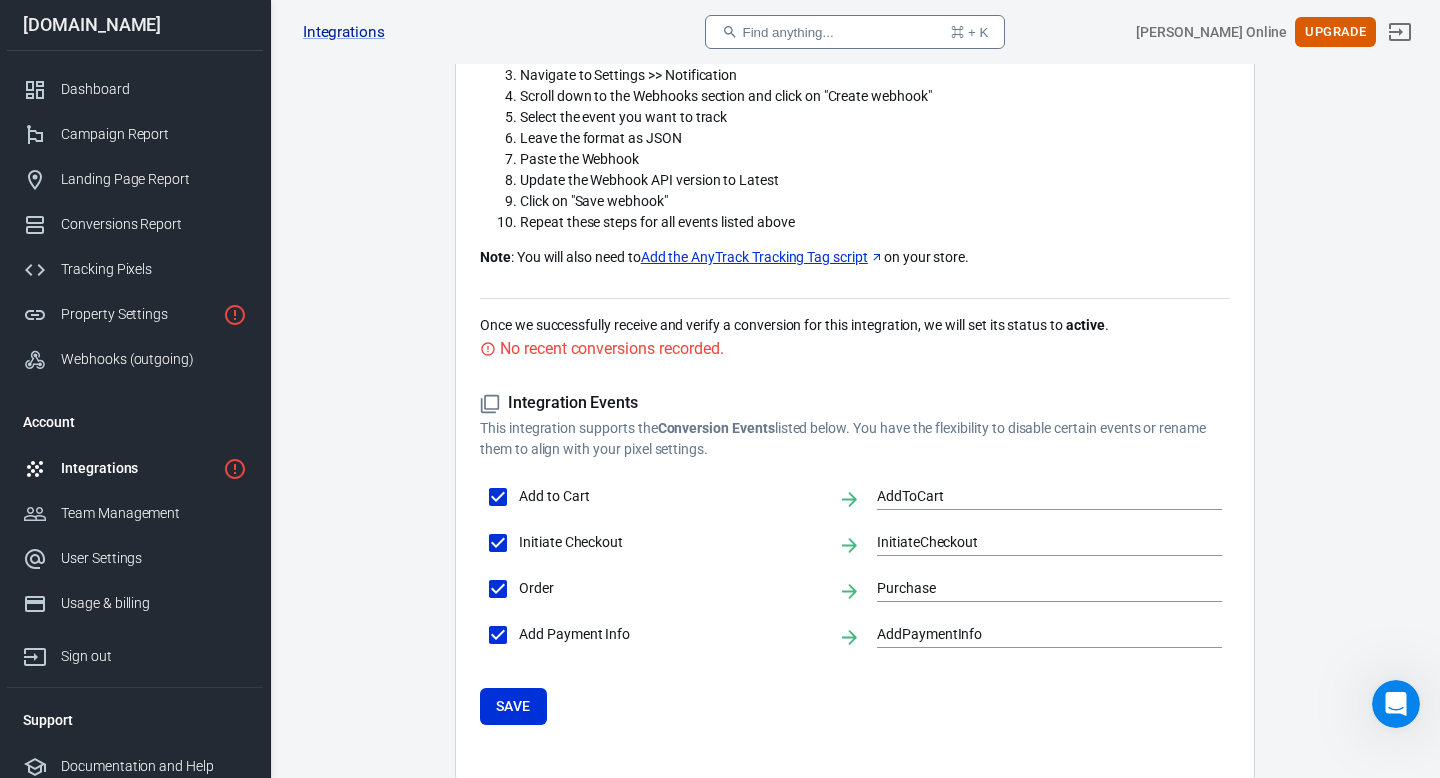 scroll, scrollTop: 804, scrollLeft: 0, axis: vertical 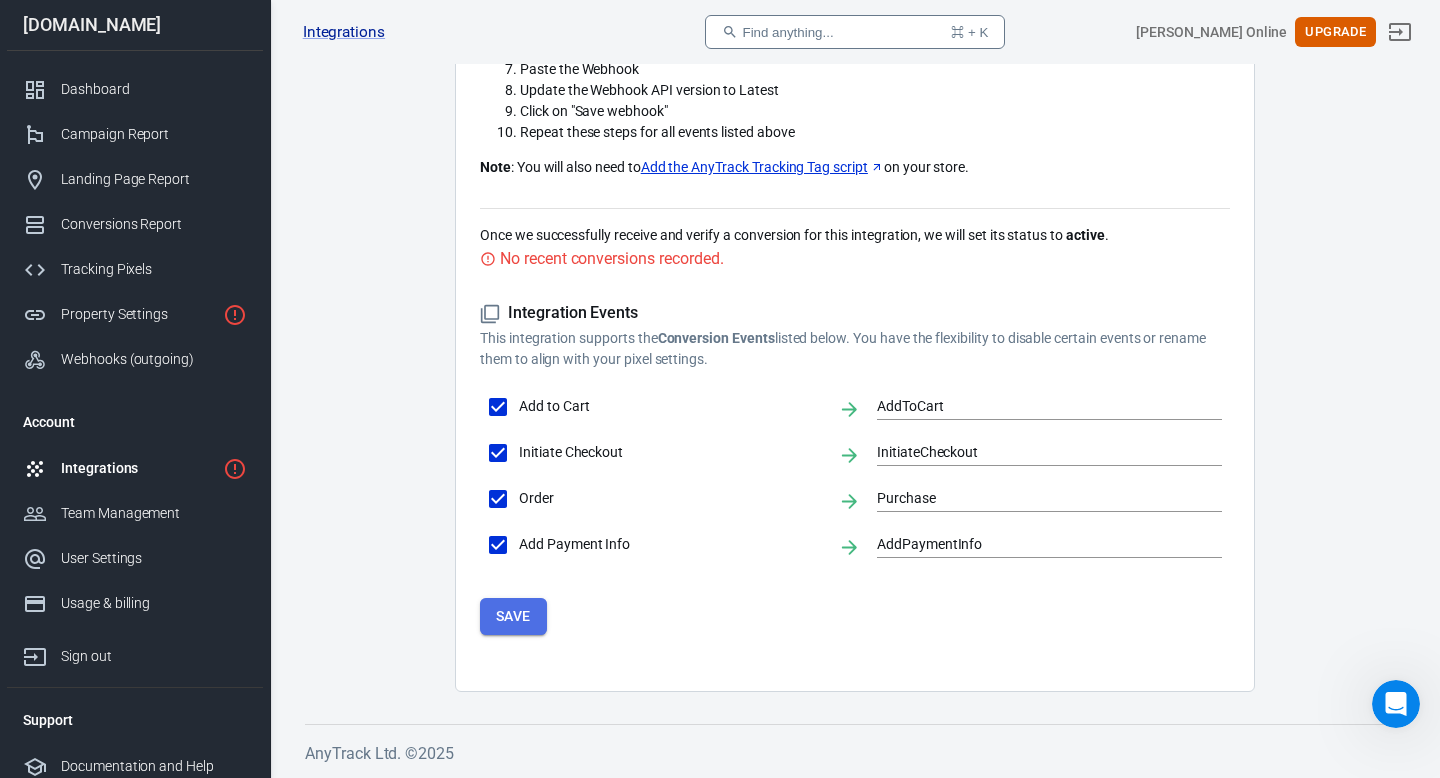 click on "Save" at bounding box center (513, 616) 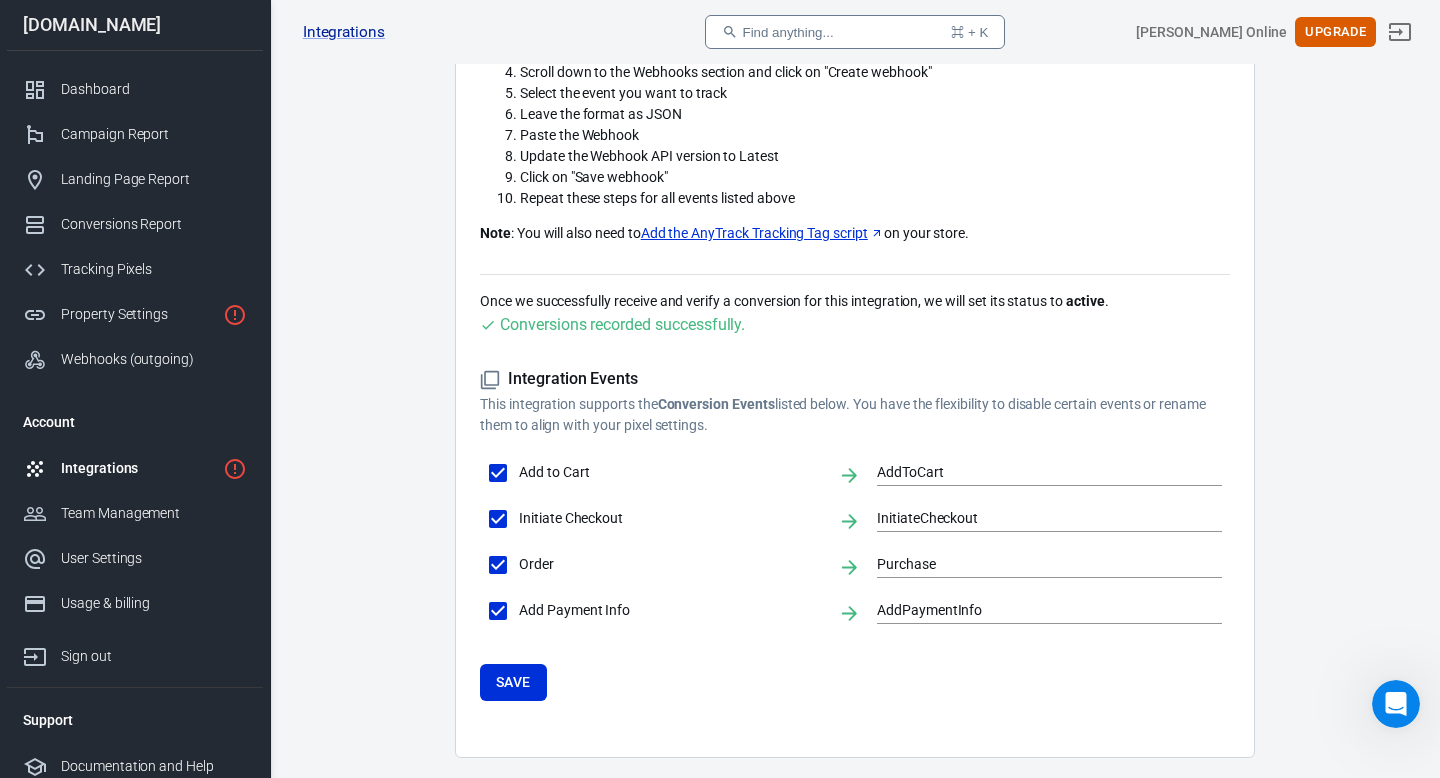 scroll, scrollTop: 778, scrollLeft: 0, axis: vertical 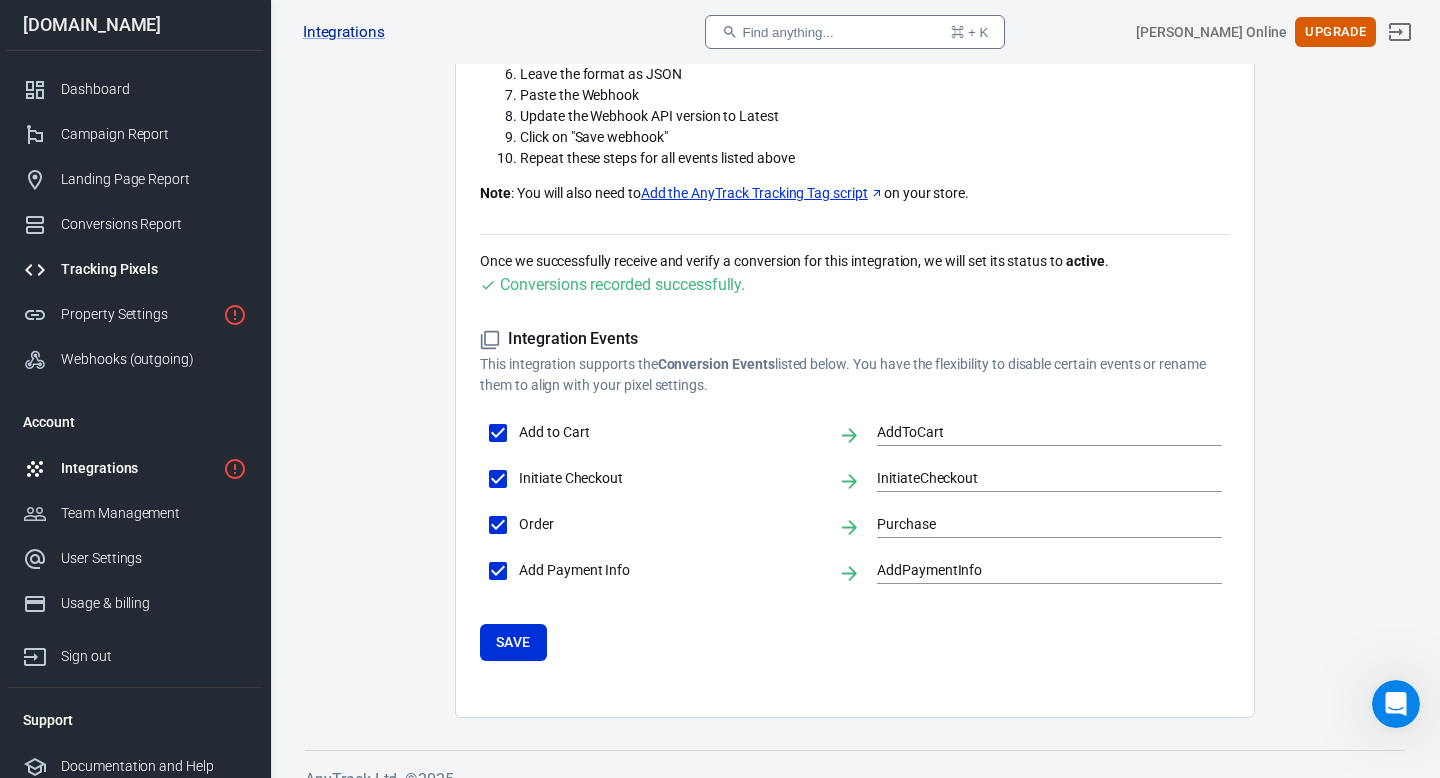 click on "Tracking Pixels" at bounding box center (154, 269) 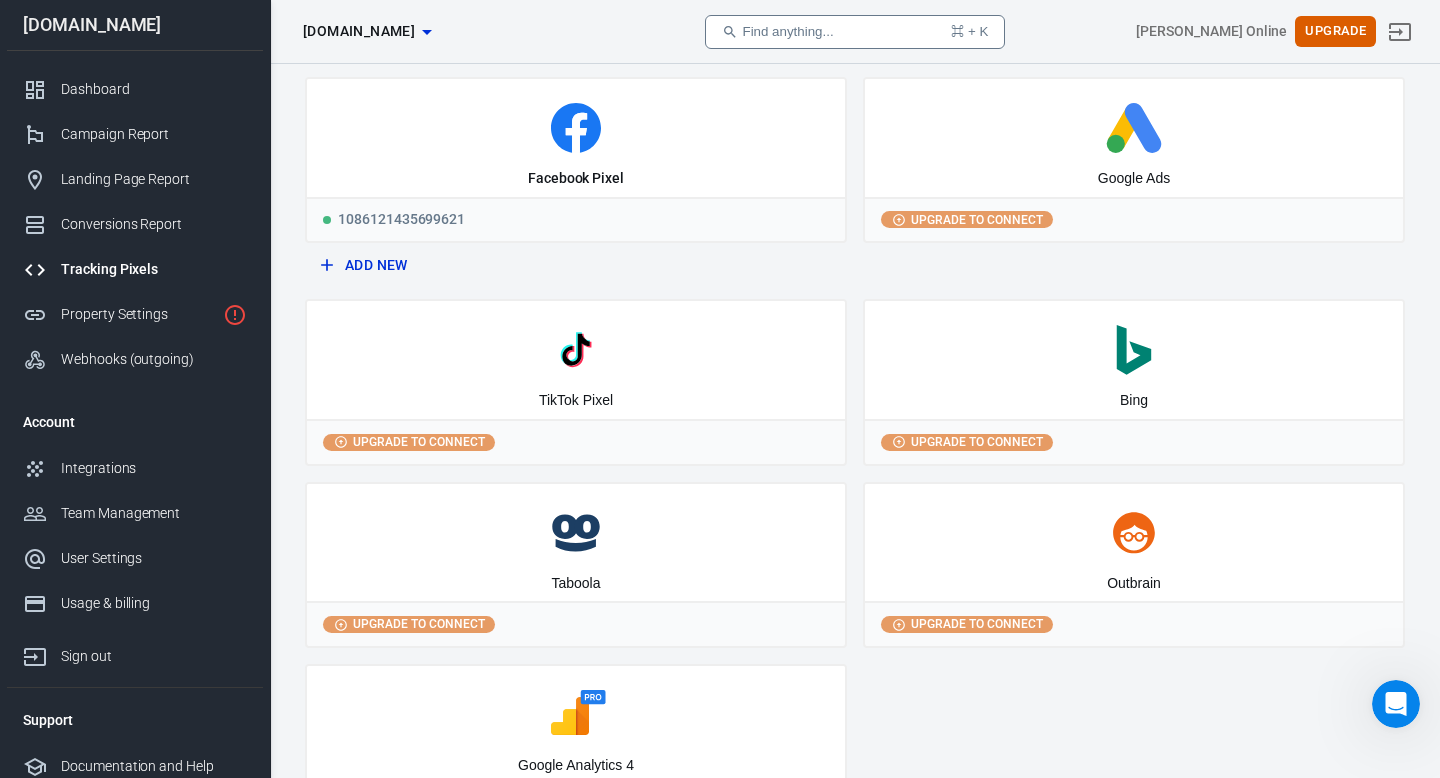 scroll, scrollTop: 0, scrollLeft: 0, axis: both 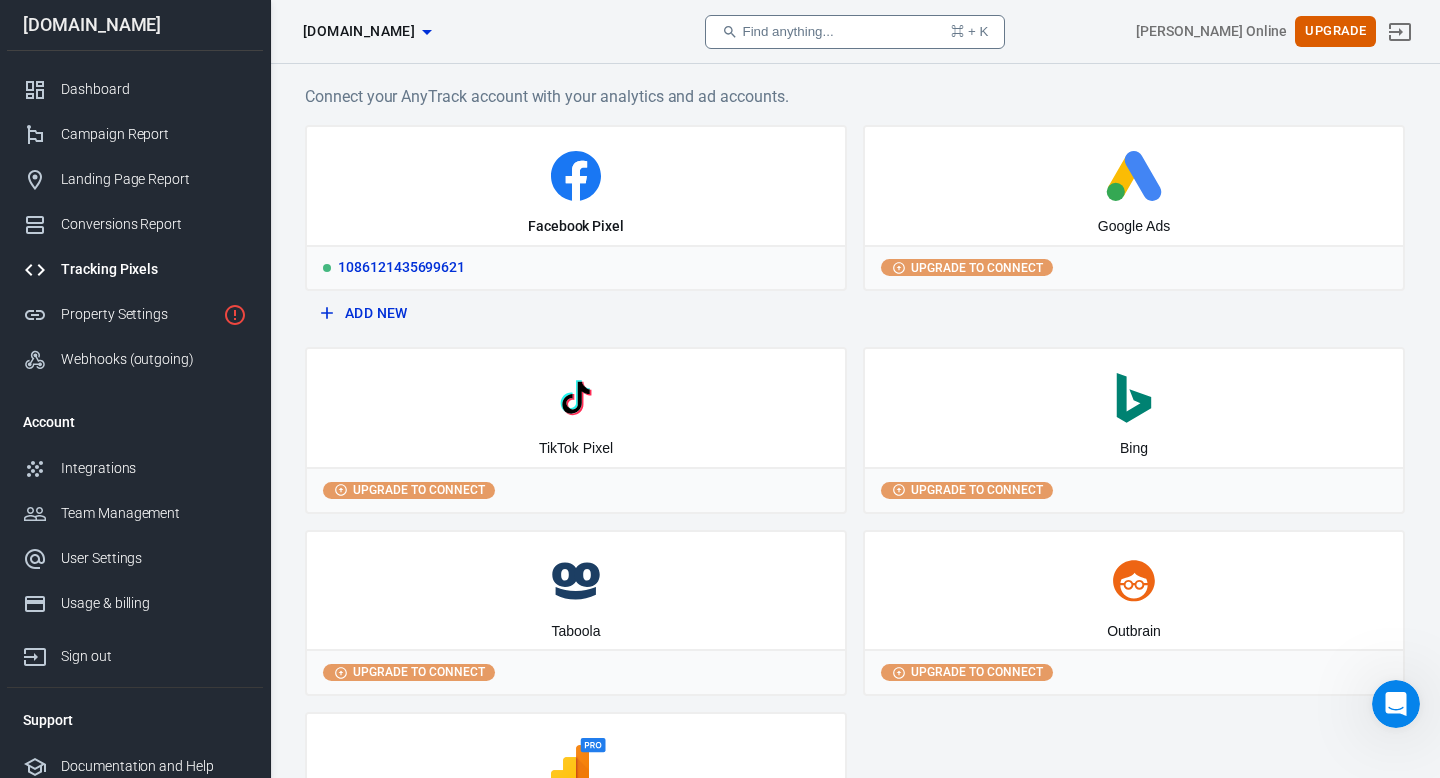 click 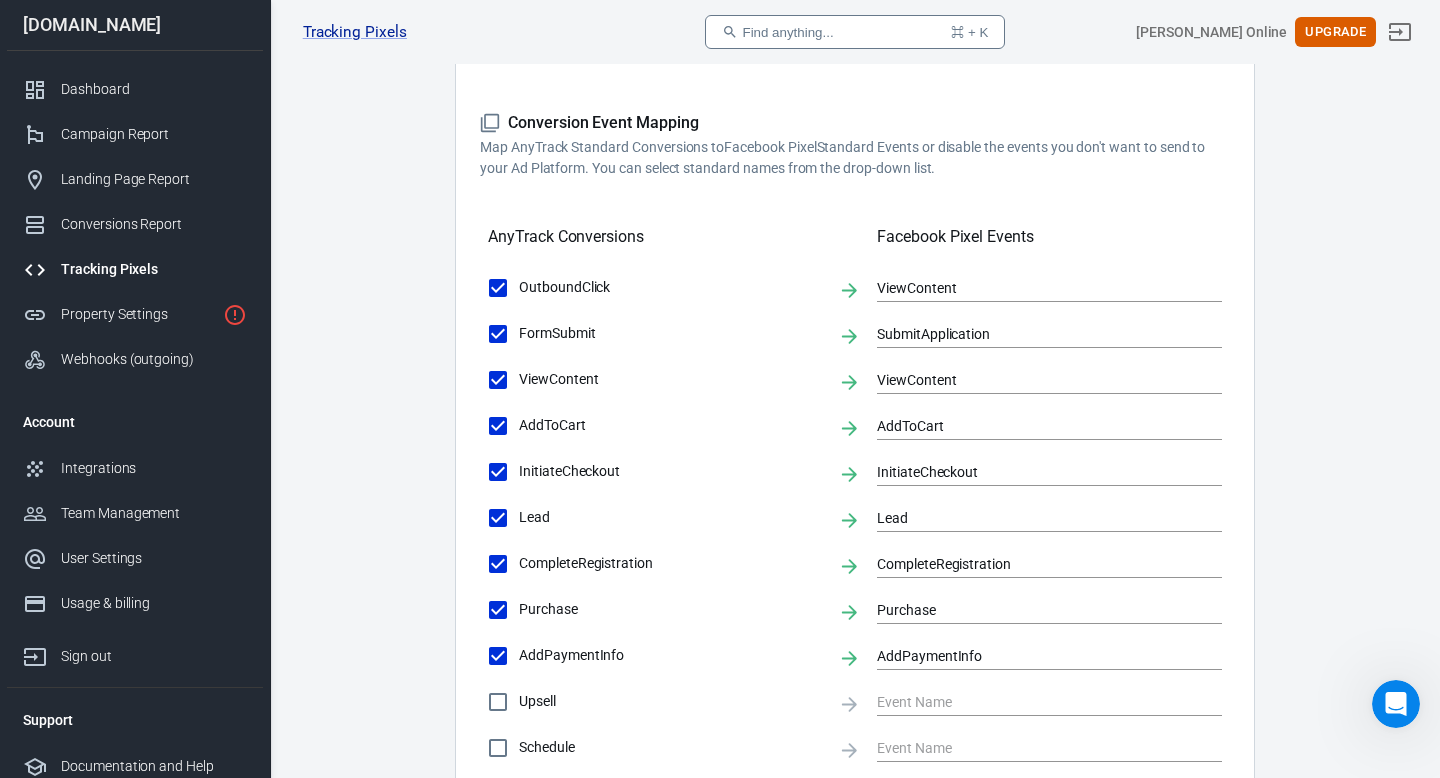 scroll, scrollTop: 563, scrollLeft: 0, axis: vertical 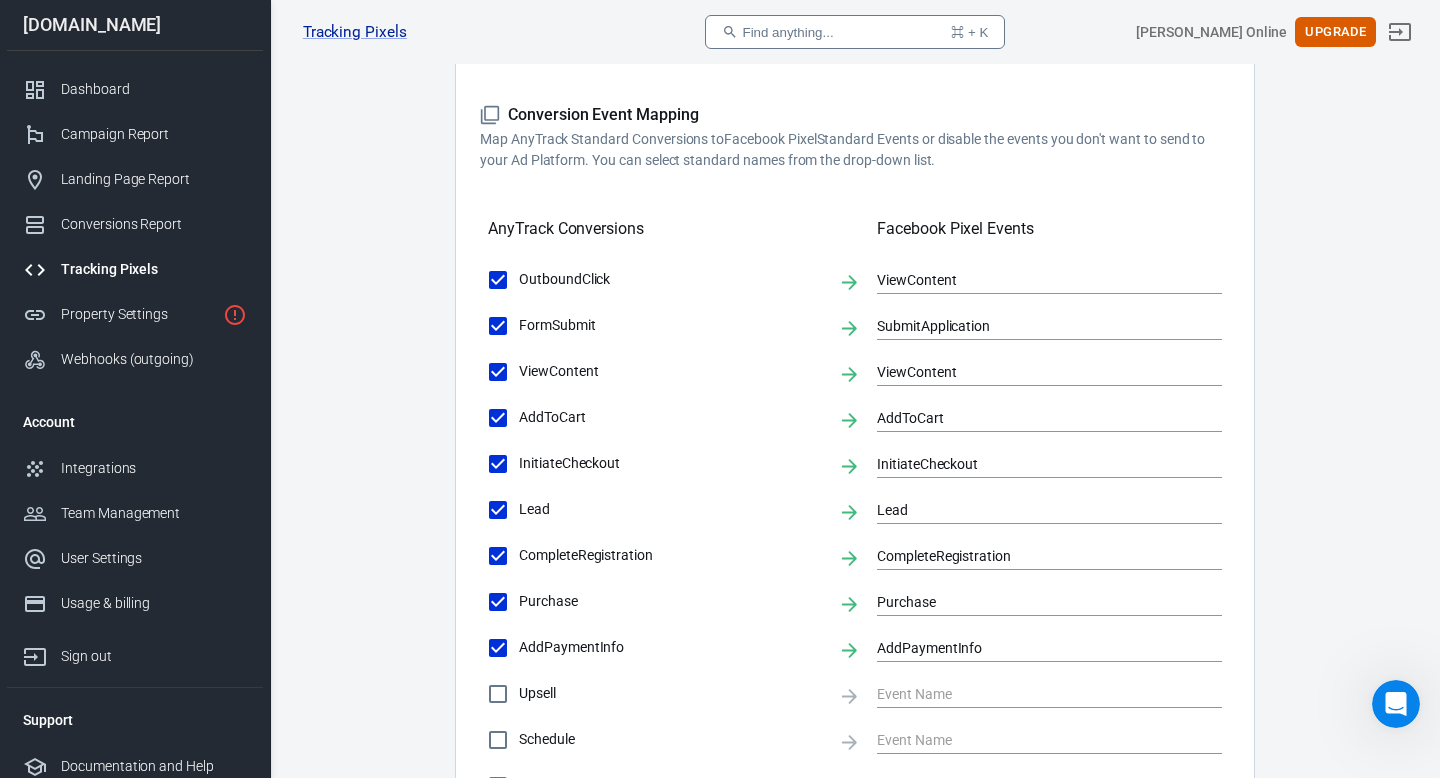 click on "Purchase" at bounding box center (498, 602) 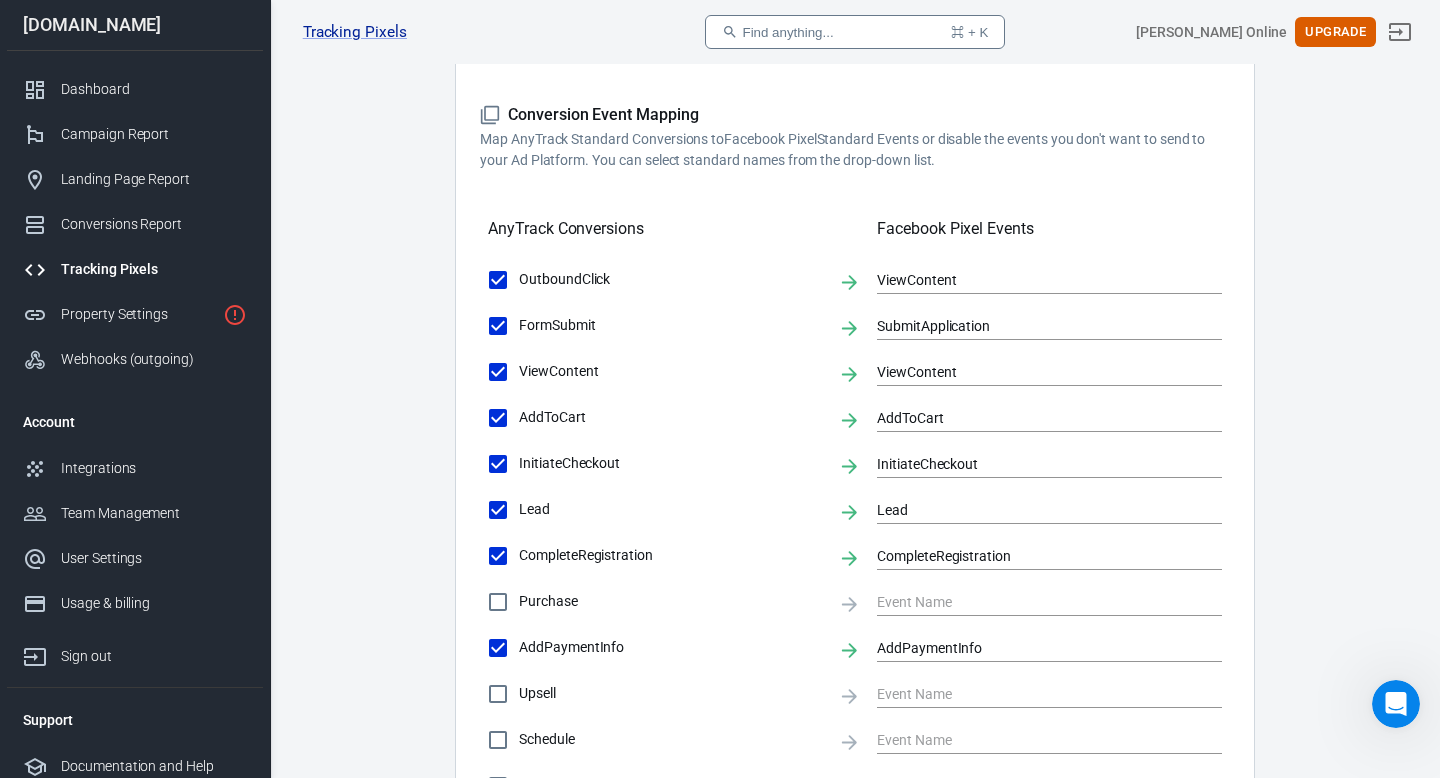 click on "CompleteRegistration" at bounding box center (498, 556) 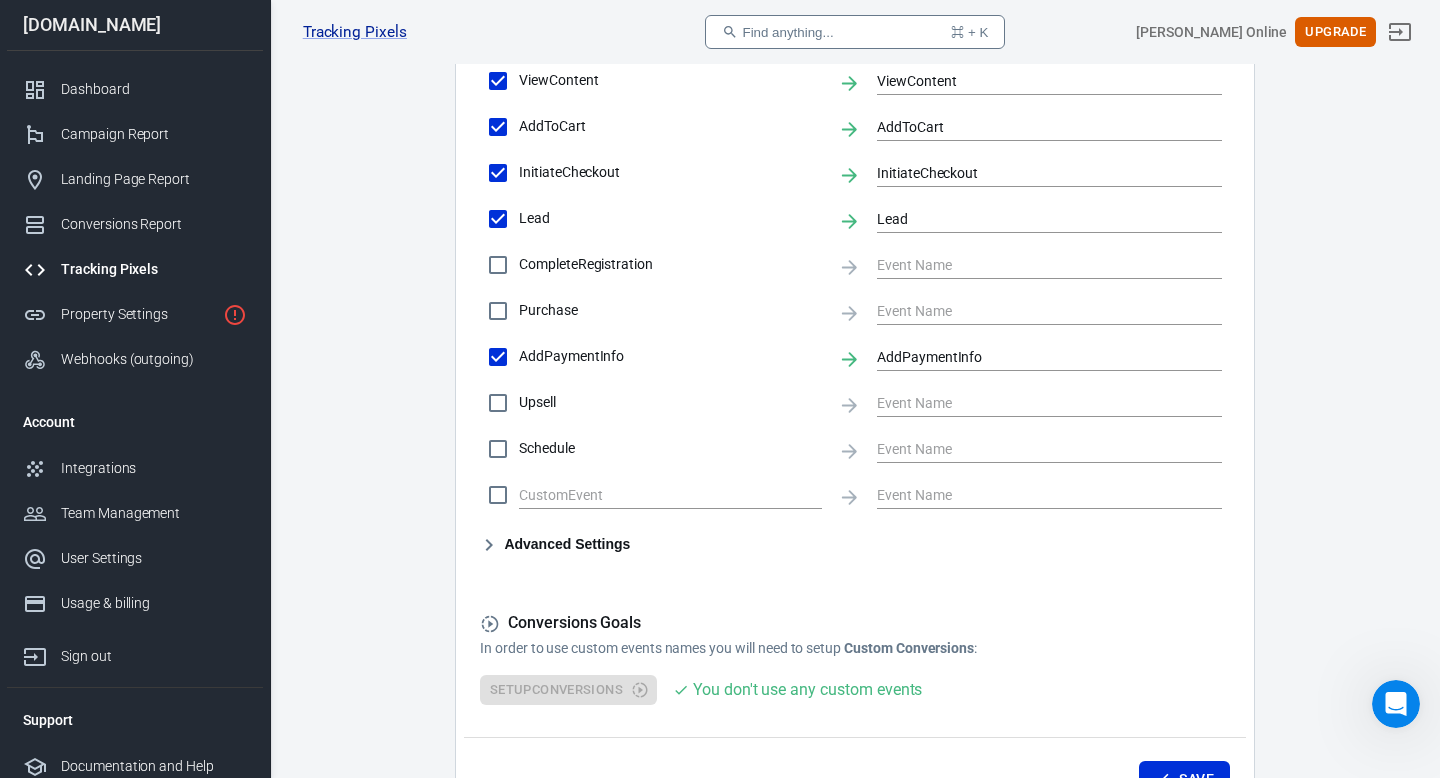 scroll, scrollTop: 869, scrollLeft: 0, axis: vertical 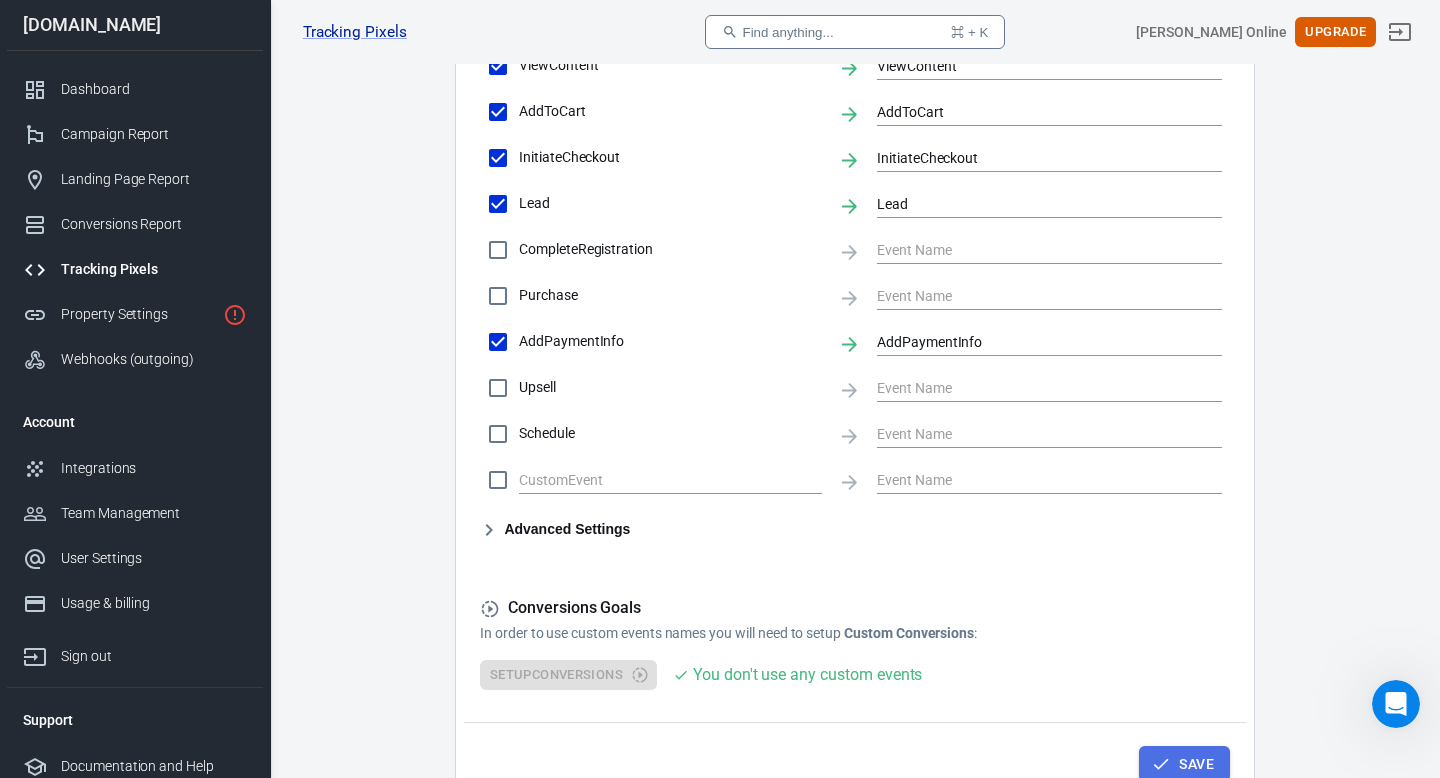 click 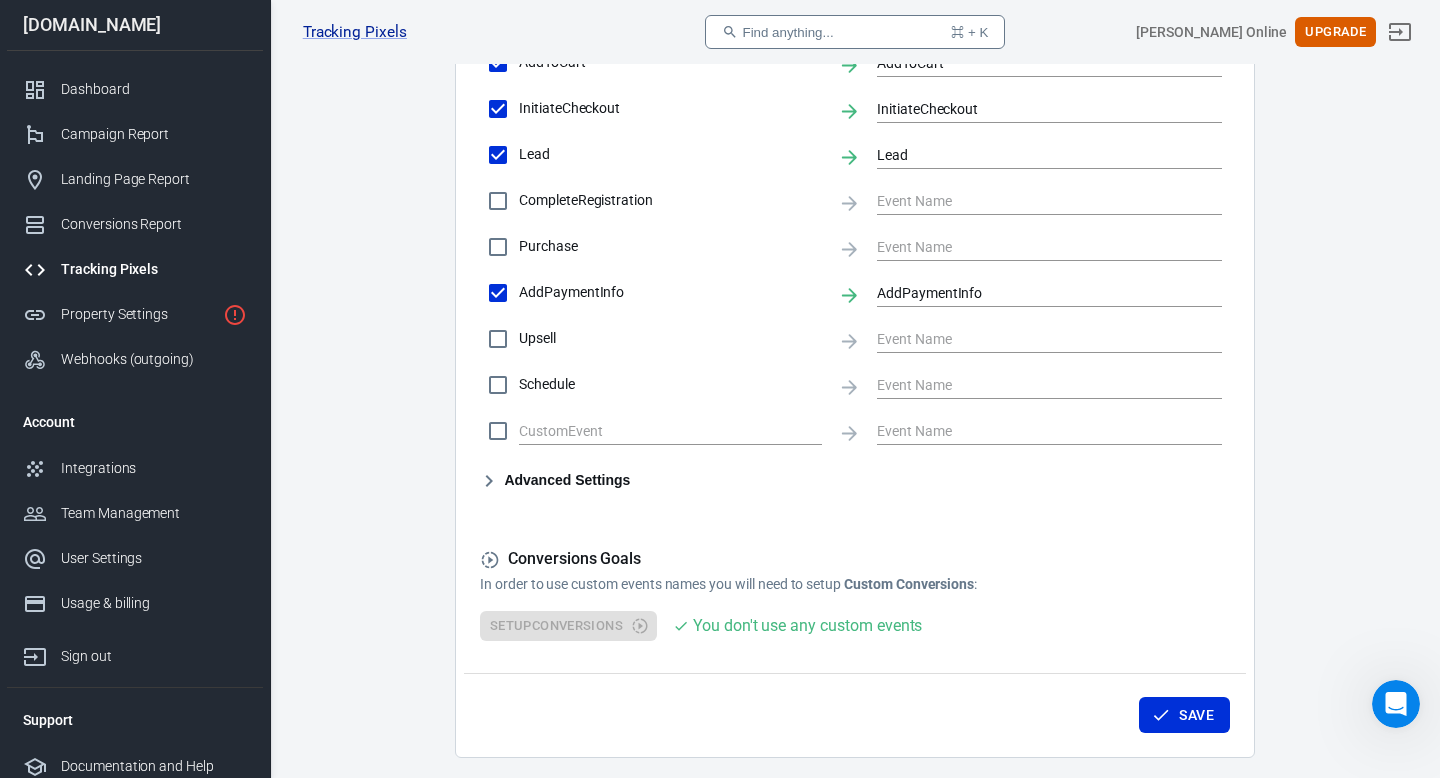 scroll, scrollTop: 986, scrollLeft: 0, axis: vertical 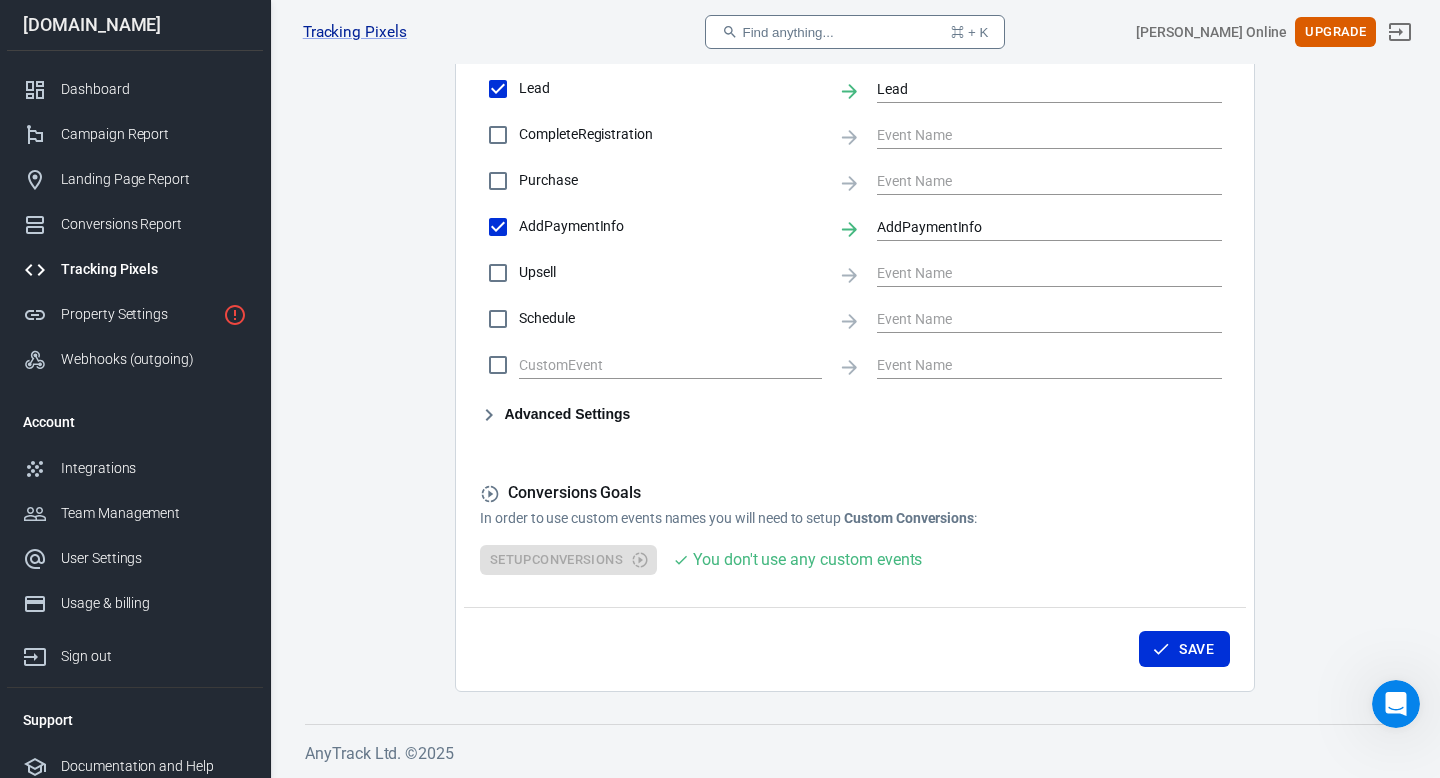 click on "Advanced Settings" at bounding box center (555, 415) 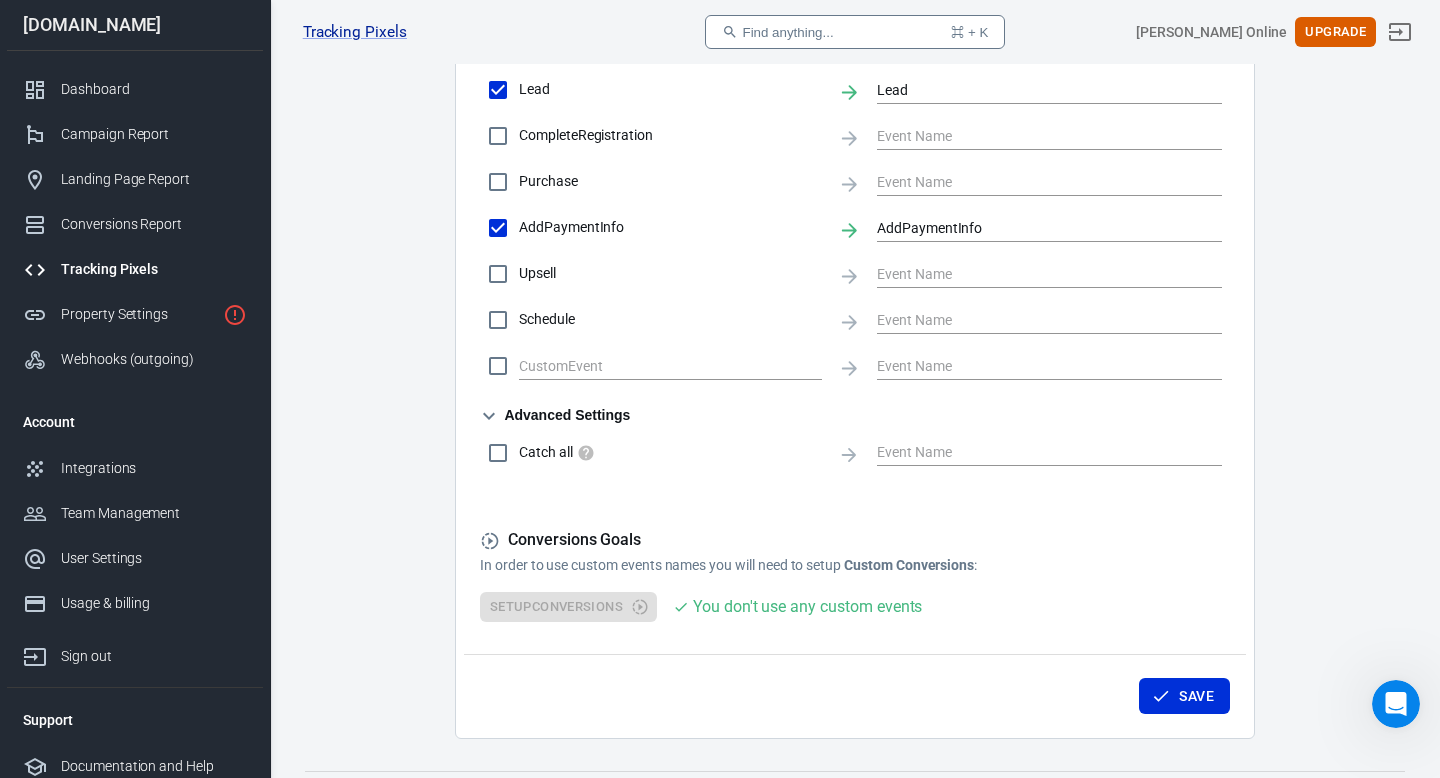 scroll, scrollTop: 982, scrollLeft: 0, axis: vertical 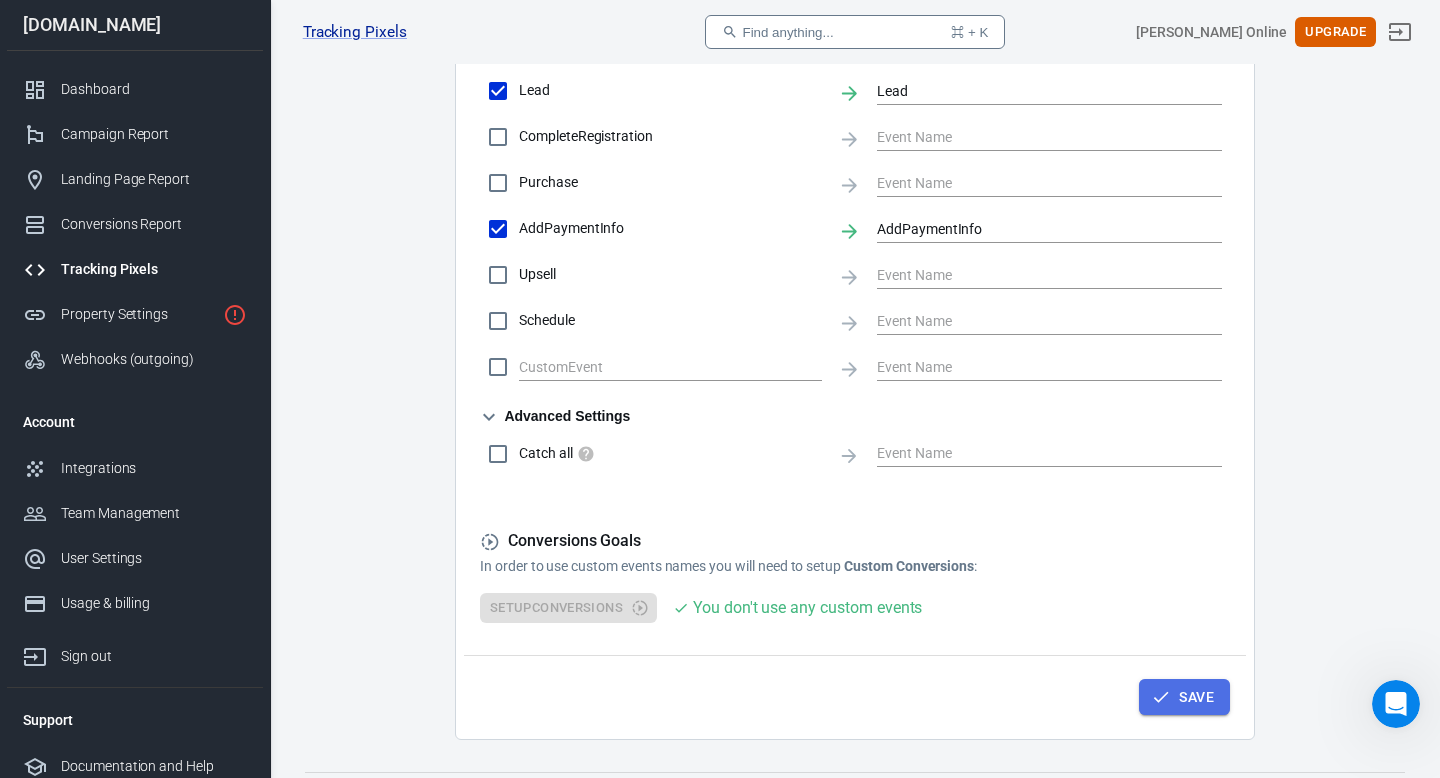 click on "Save" at bounding box center (1184, 697) 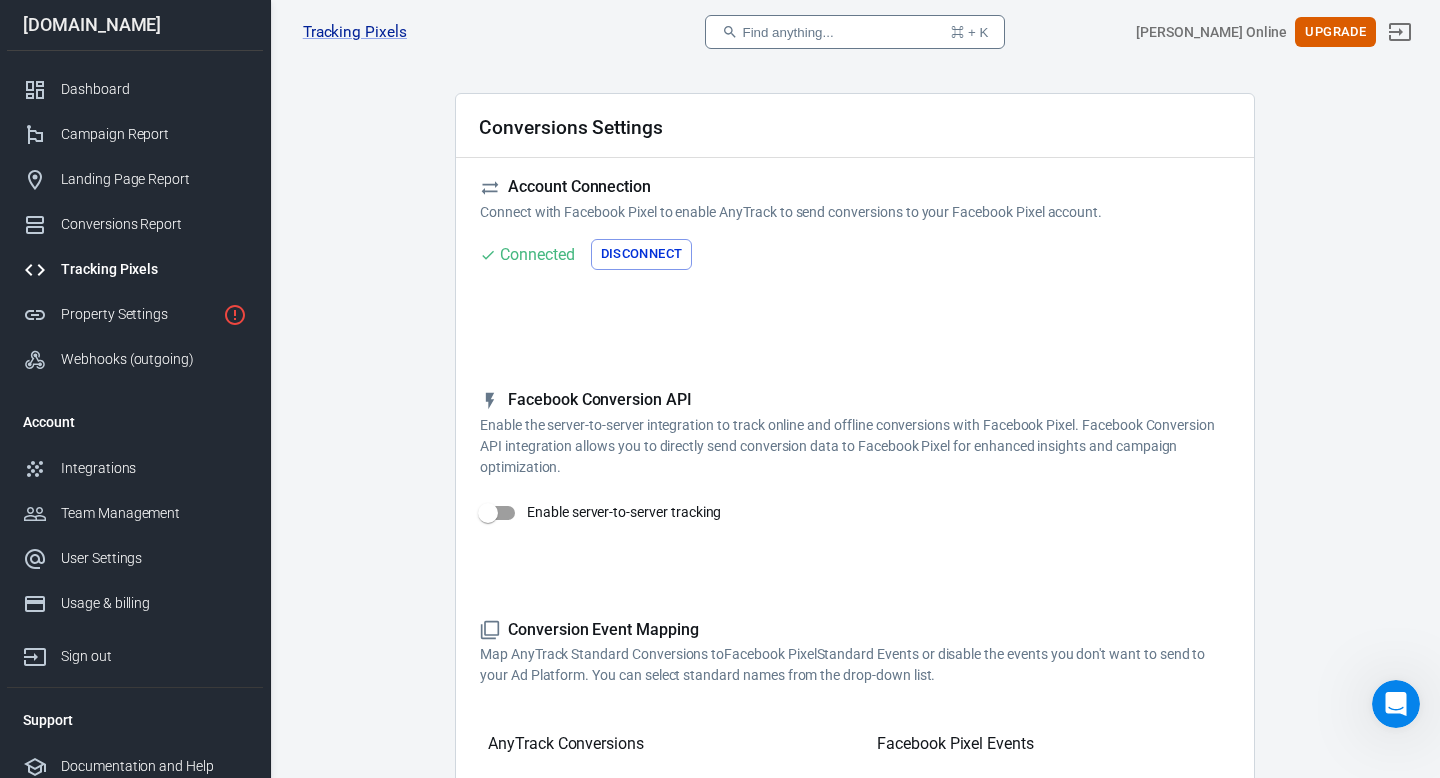 scroll, scrollTop: 0, scrollLeft: 0, axis: both 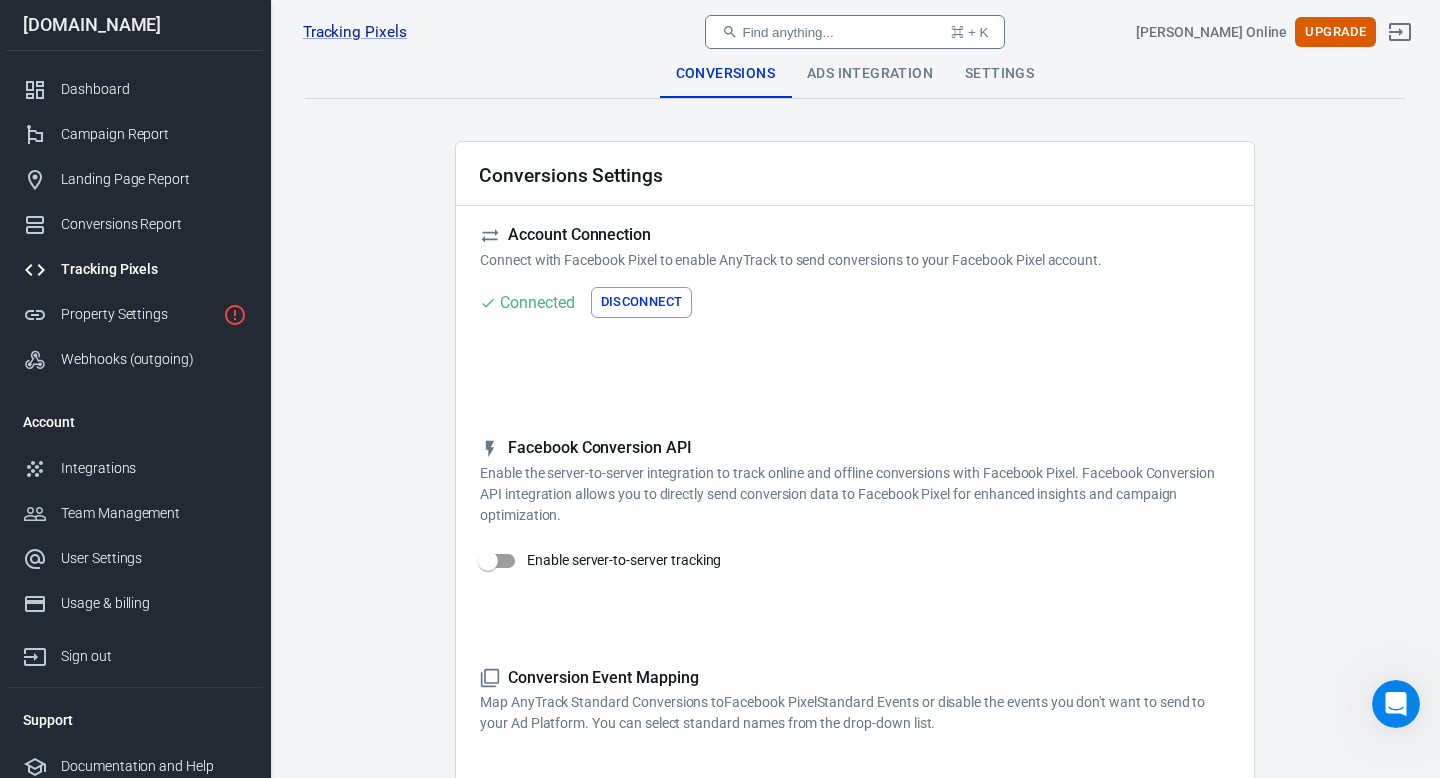 click on "Ads Integration" at bounding box center (870, 74) 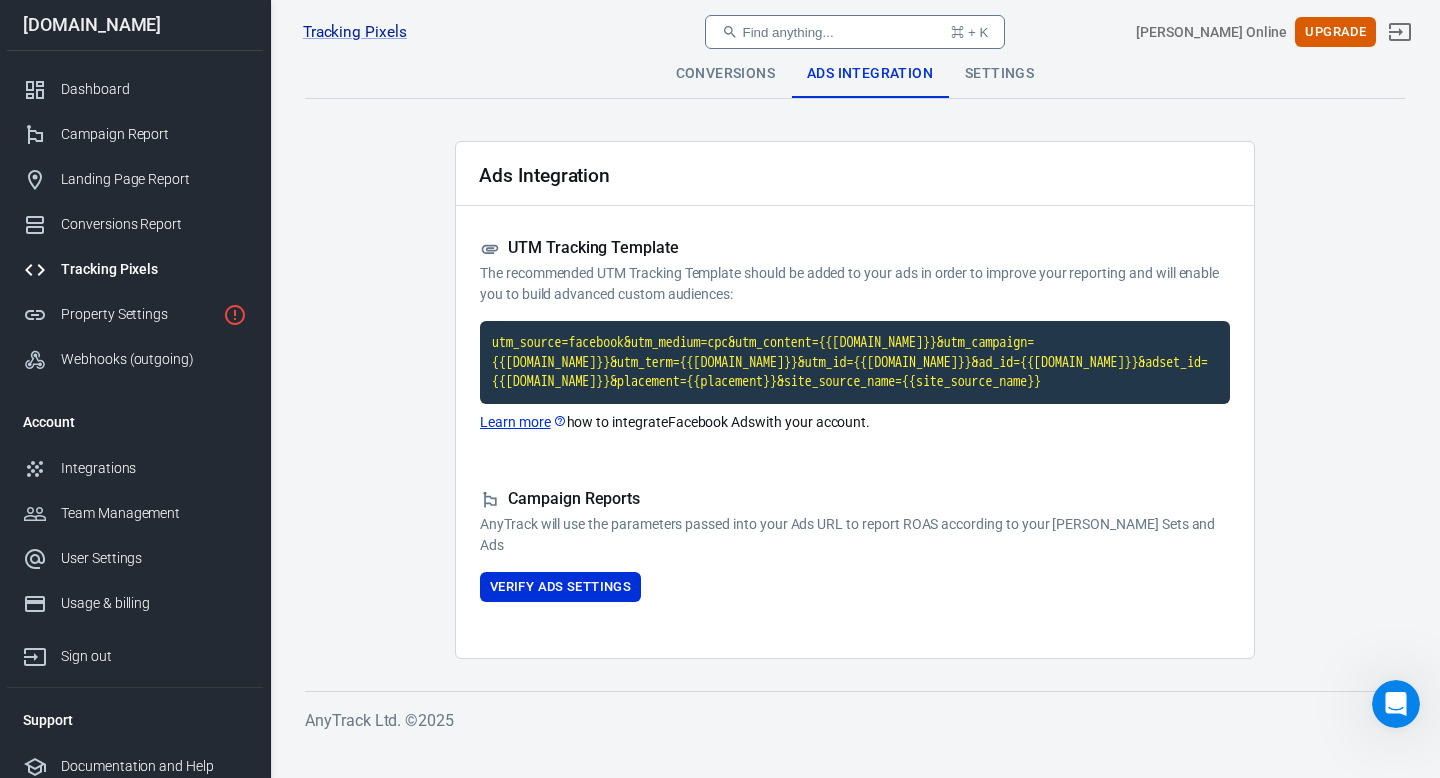 click on "Settings" at bounding box center [999, 74] 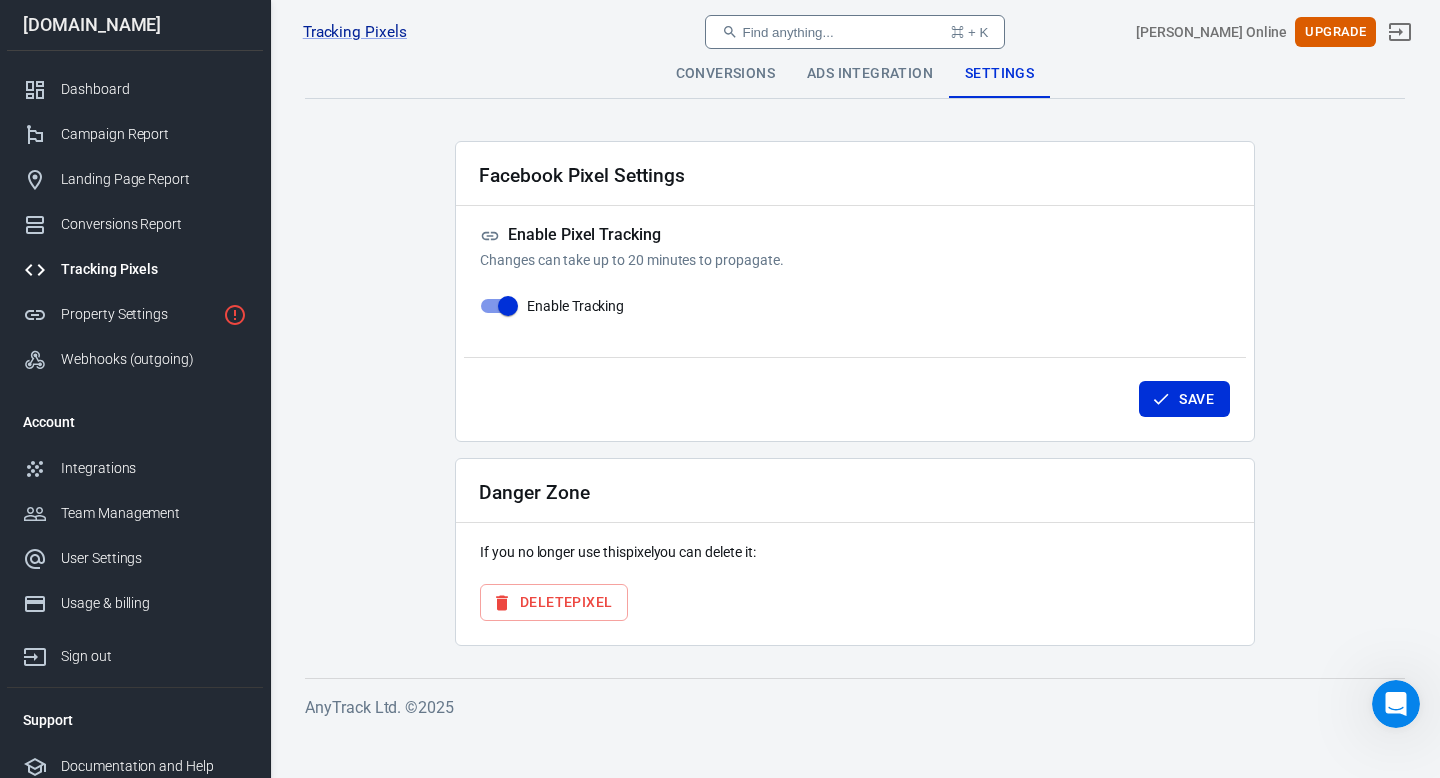 click on "Conversions" at bounding box center (725, 74) 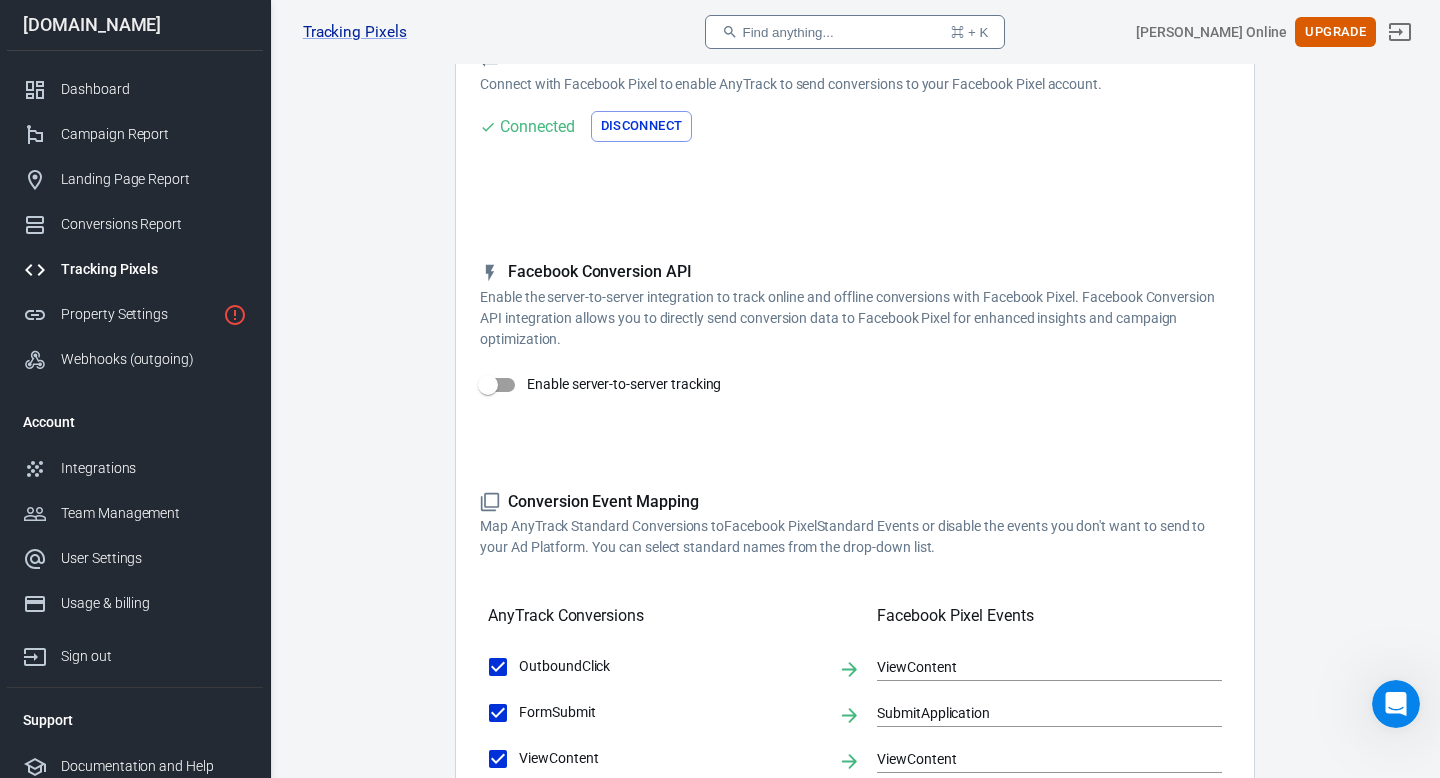 scroll, scrollTop: 0, scrollLeft: 0, axis: both 